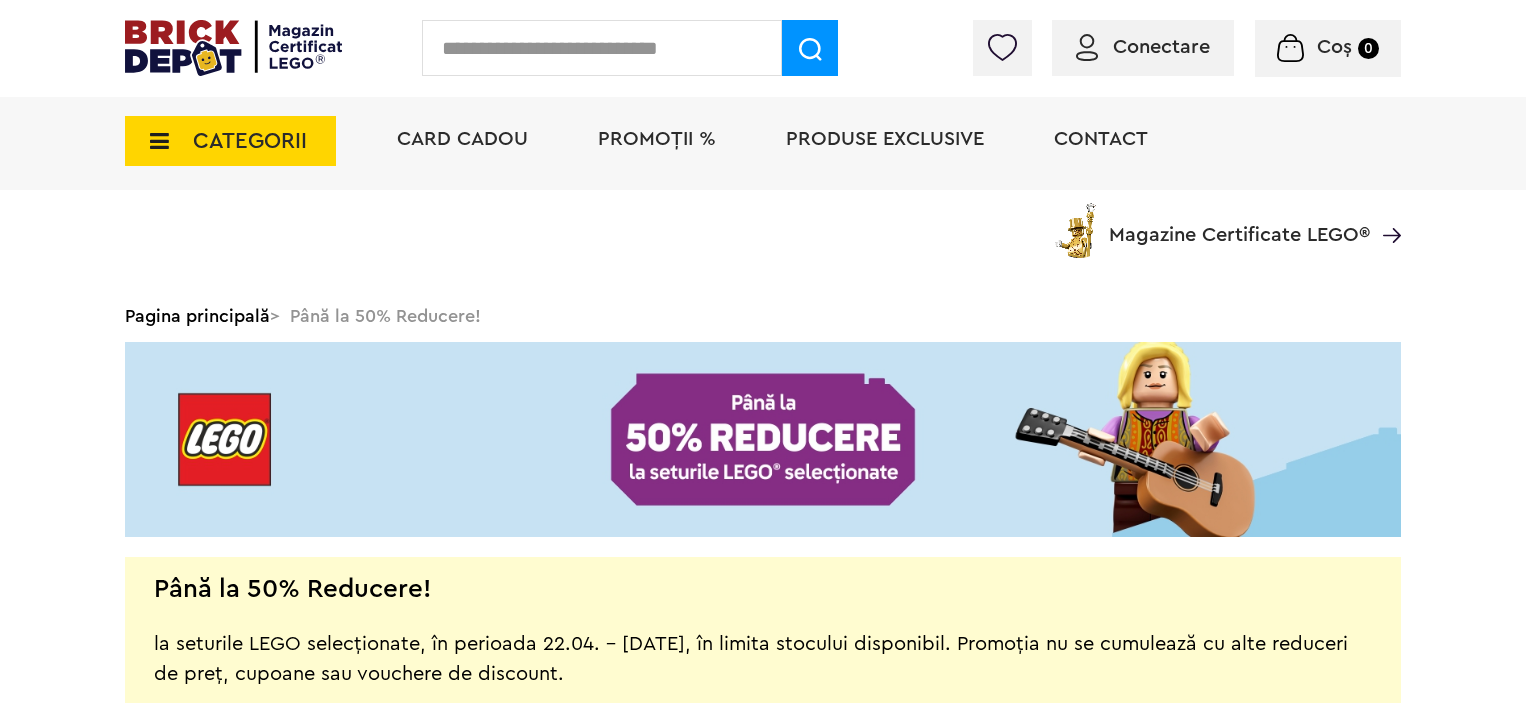 scroll, scrollTop: 291, scrollLeft: 0, axis: vertical 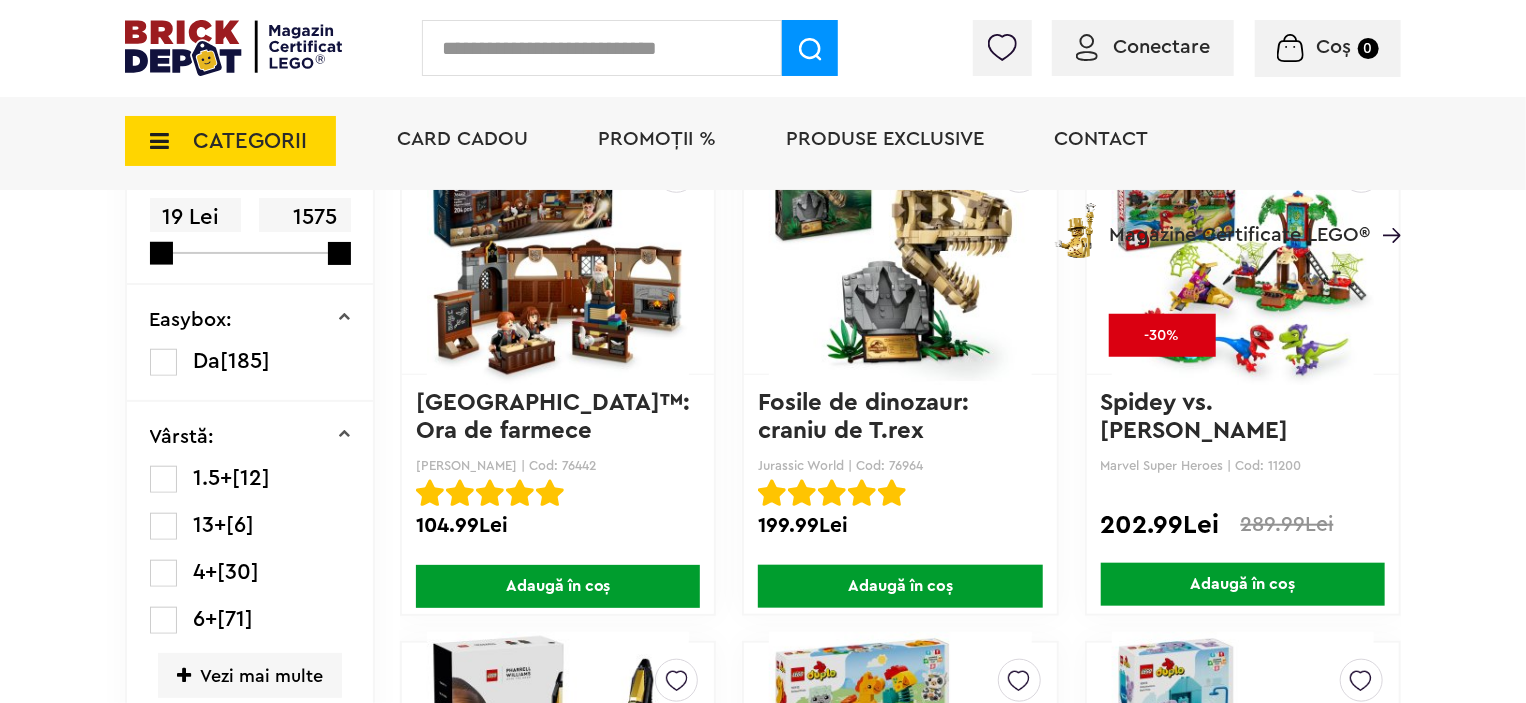 click on "PROMOȚII %" at bounding box center (657, 139) 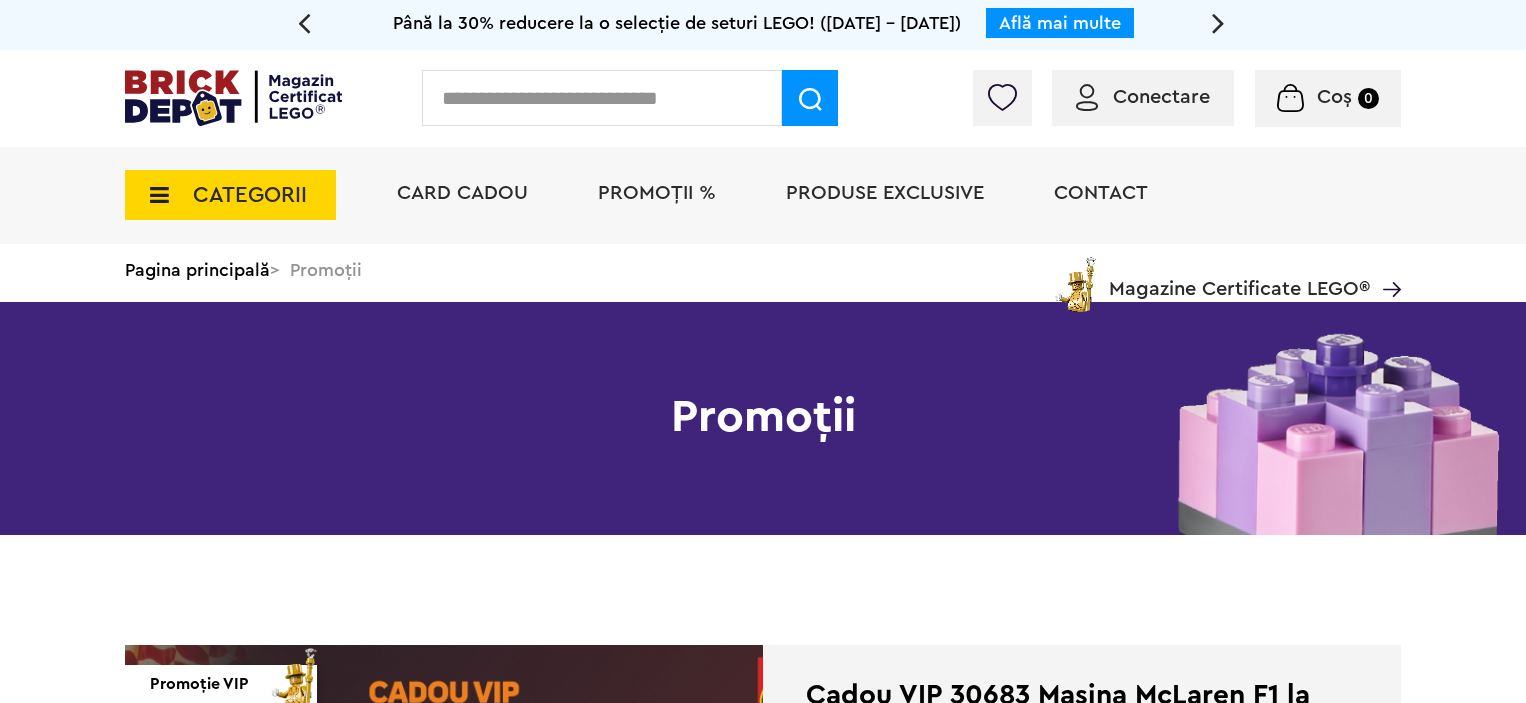 scroll, scrollTop: 0, scrollLeft: 0, axis: both 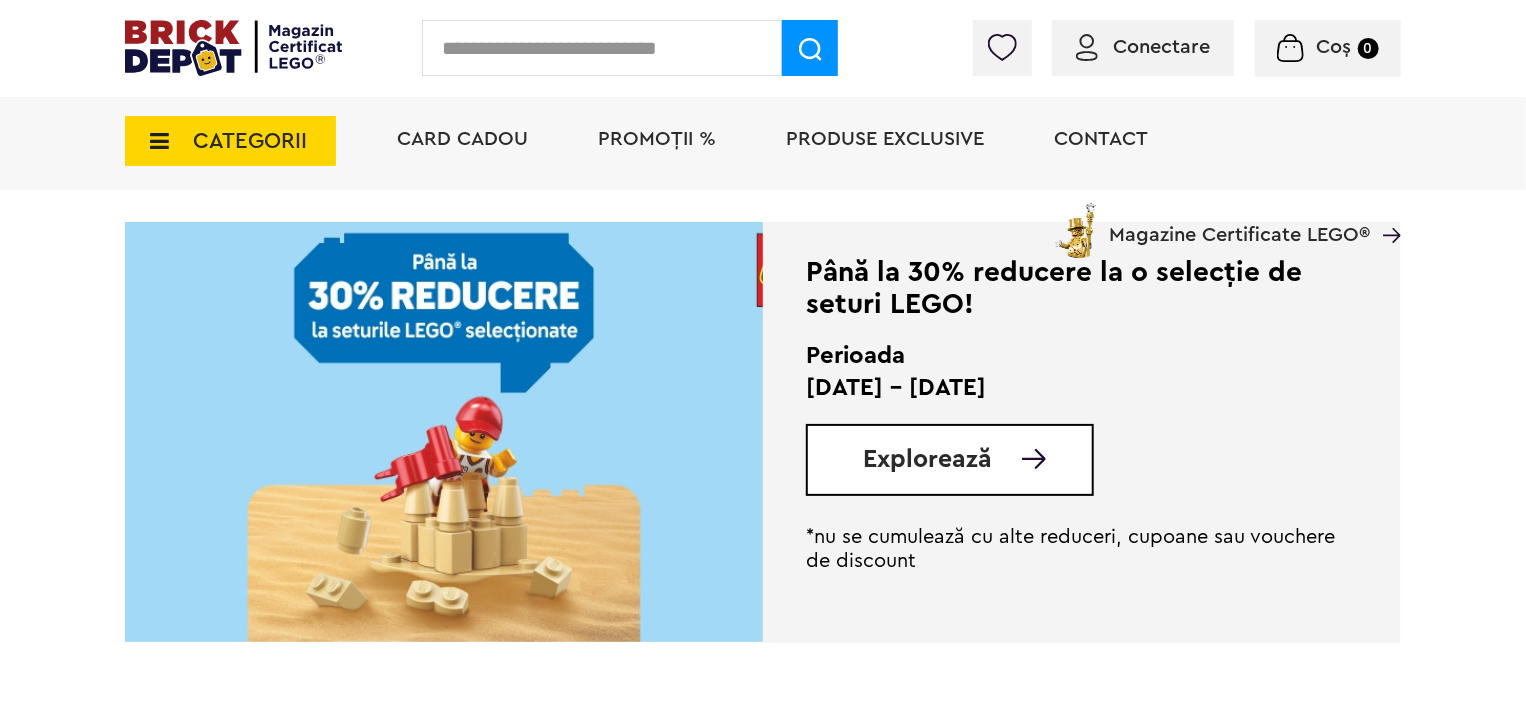 click on "Explorează" at bounding box center [927, 459] 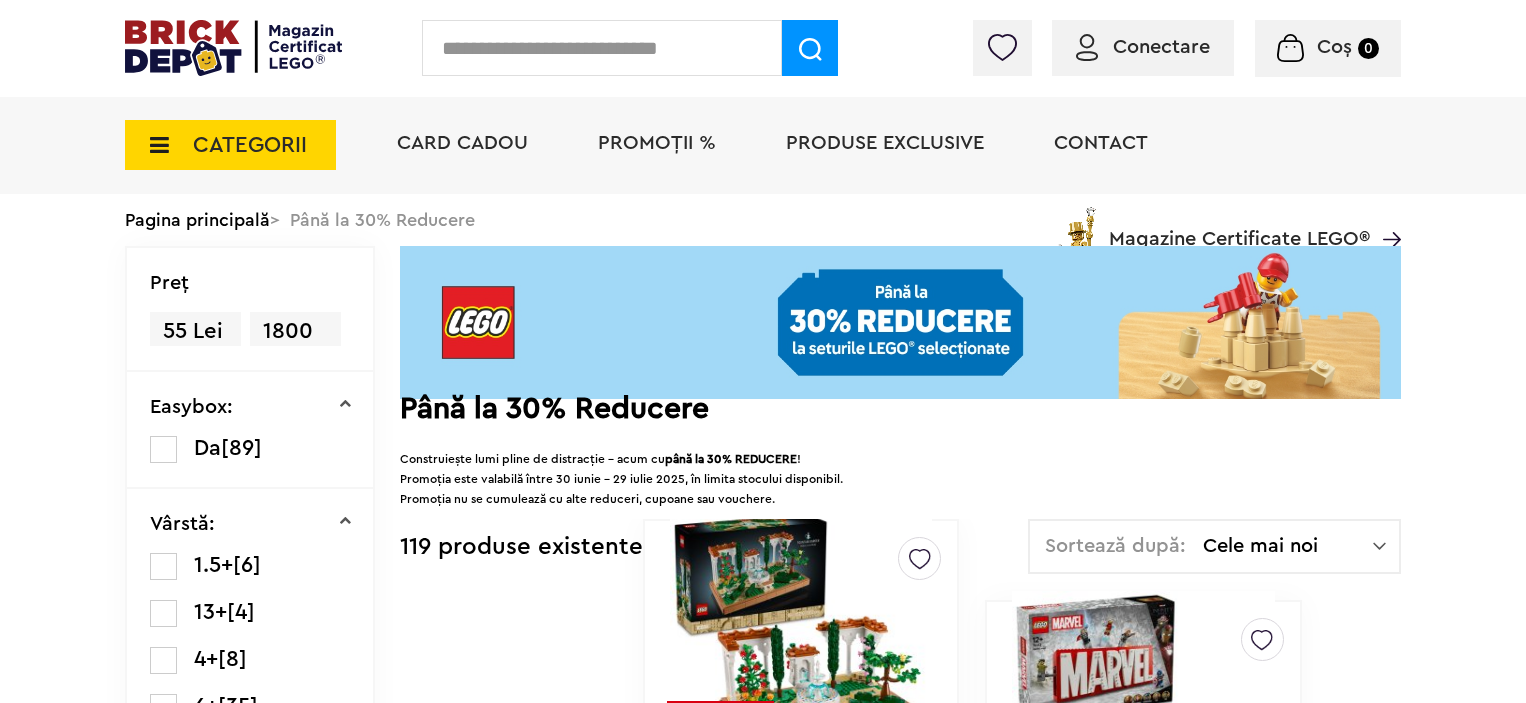 scroll, scrollTop: 0, scrollLeft: 0, axis: both 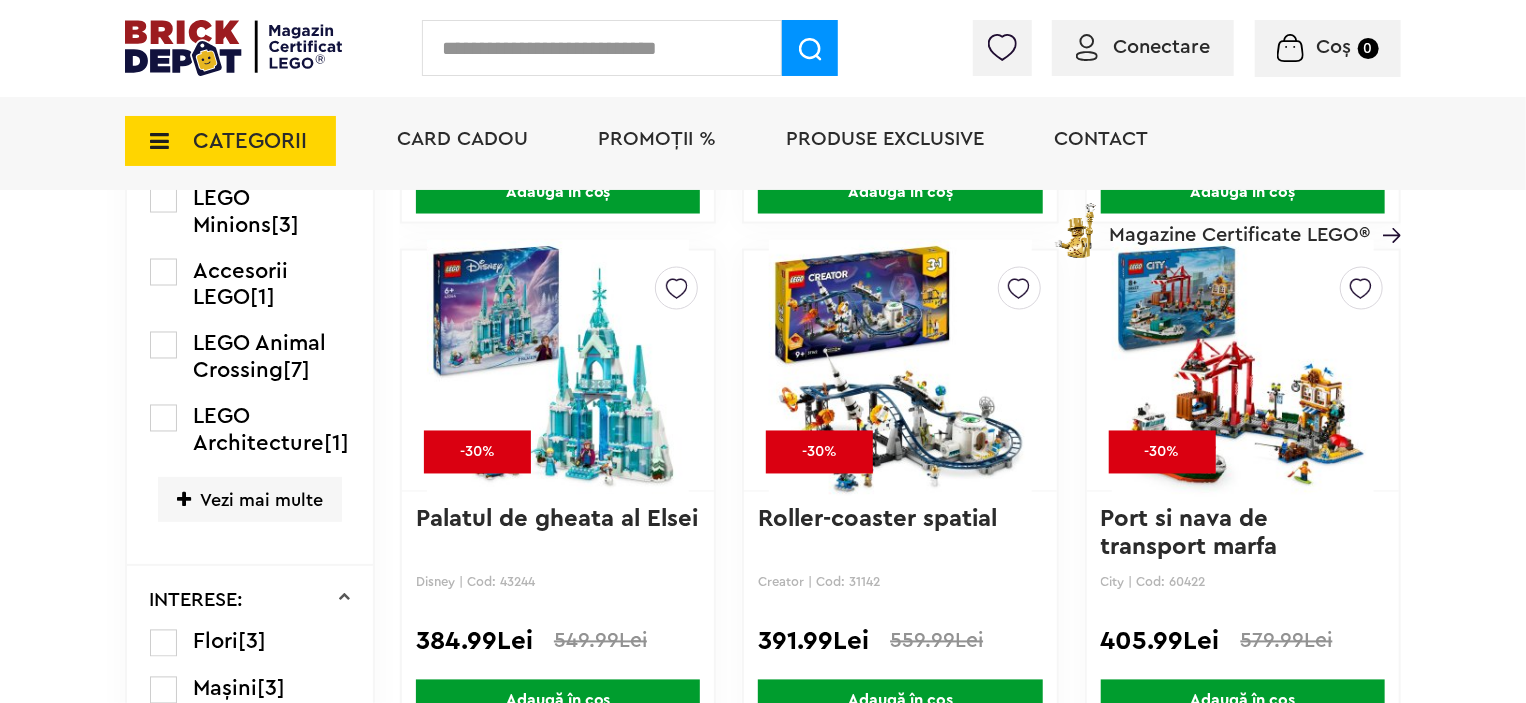 click at bounding box center (1243, 371) 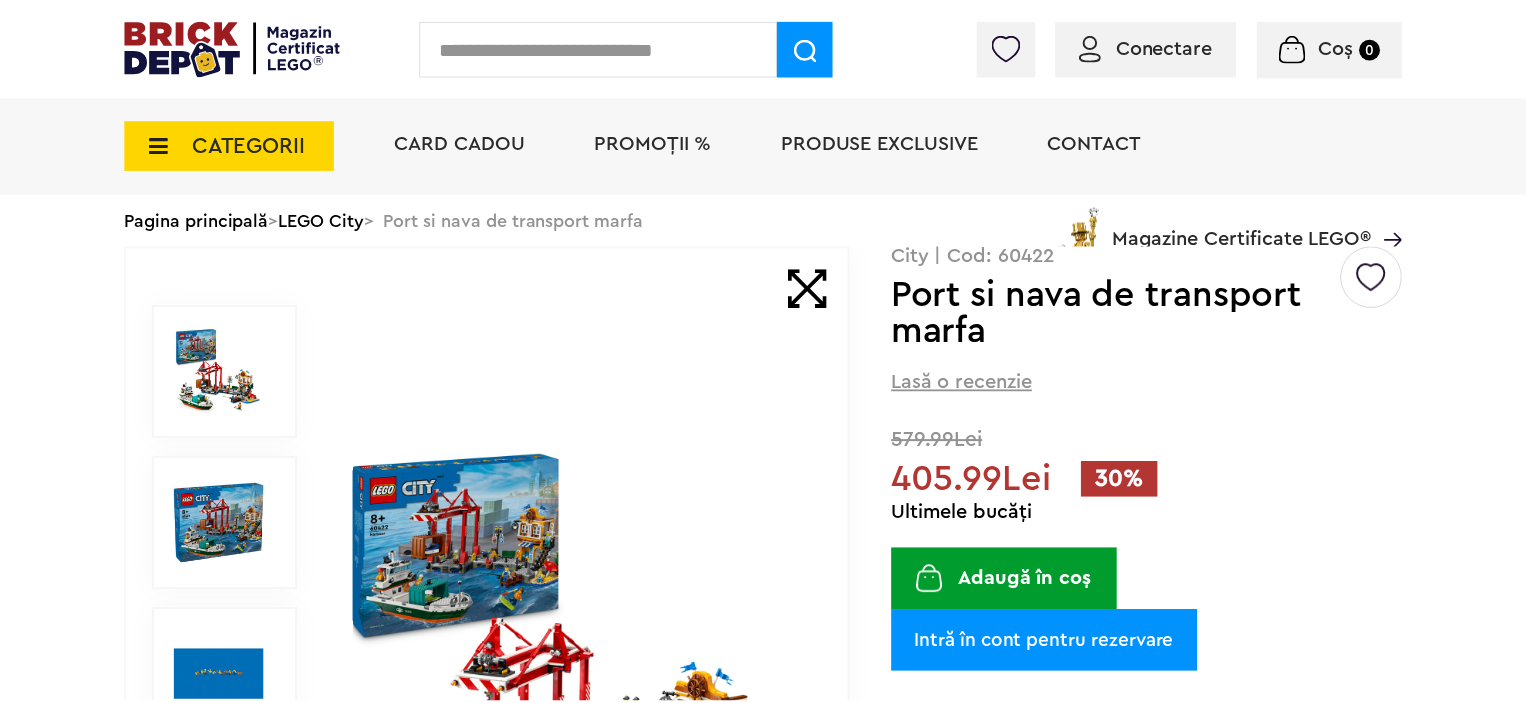 scroll, scrollTop: 0, scrollLeft: 0, axis: both 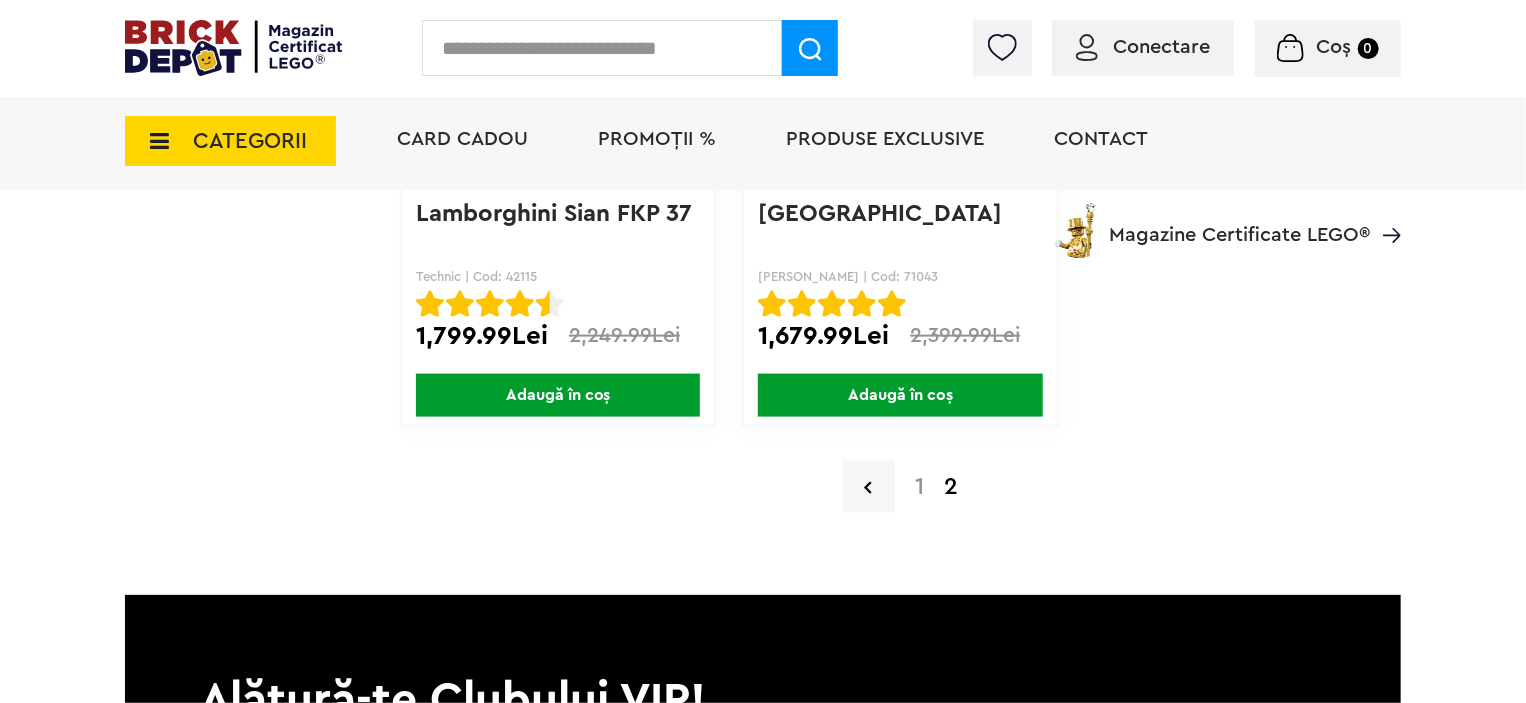 click on "2" at bounding box center (951, 487) 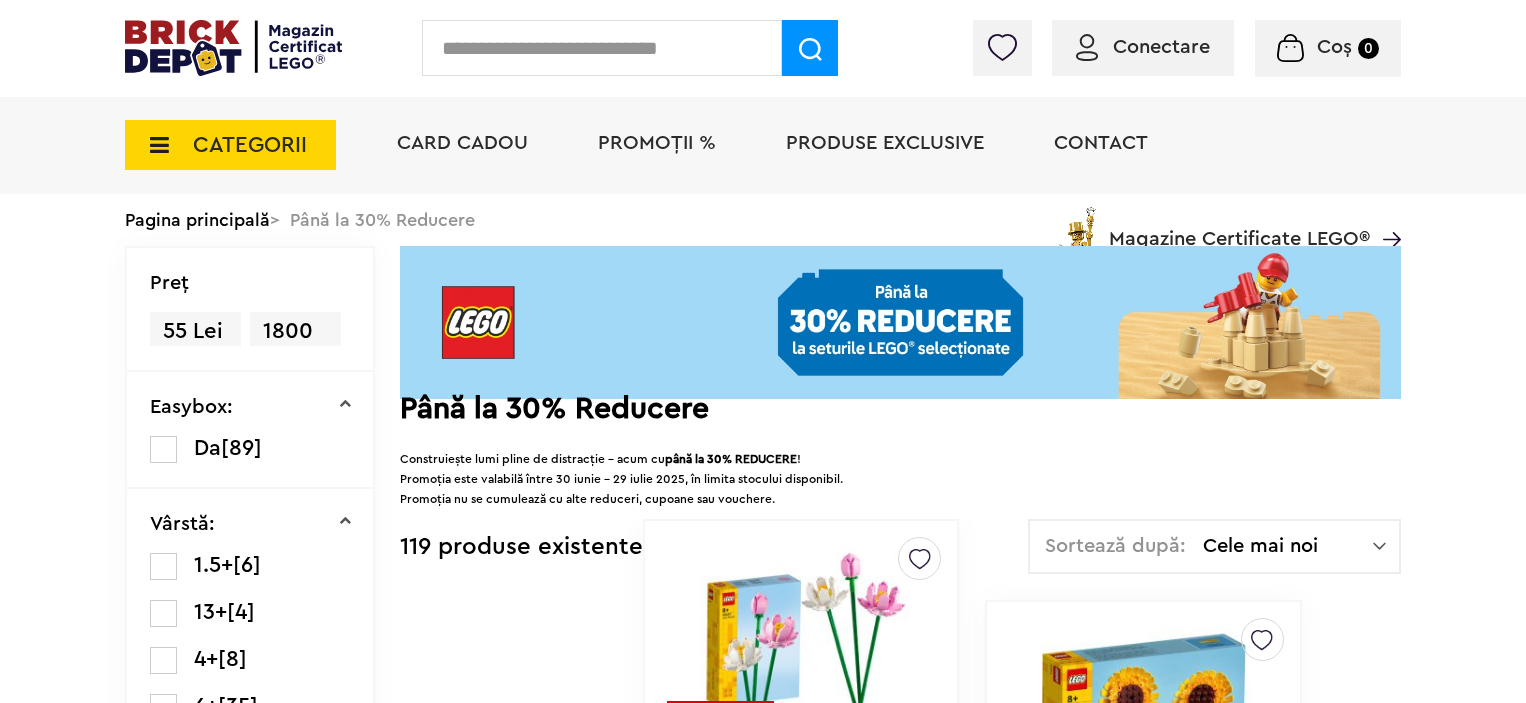 scroll, scrollTop: 40, scrollLeft: 0, axis: vertical 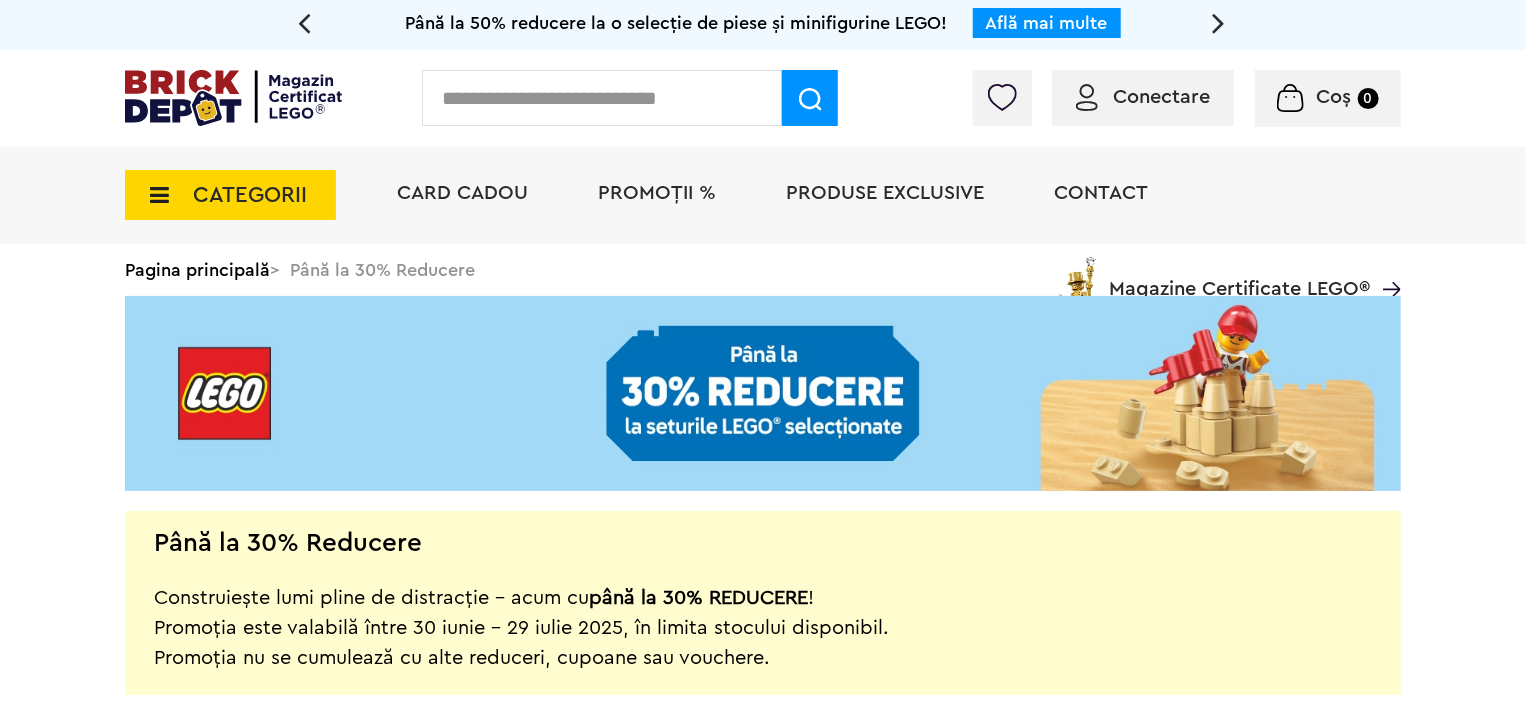 click on "CATEGORII" at bounding box center (250, 195) 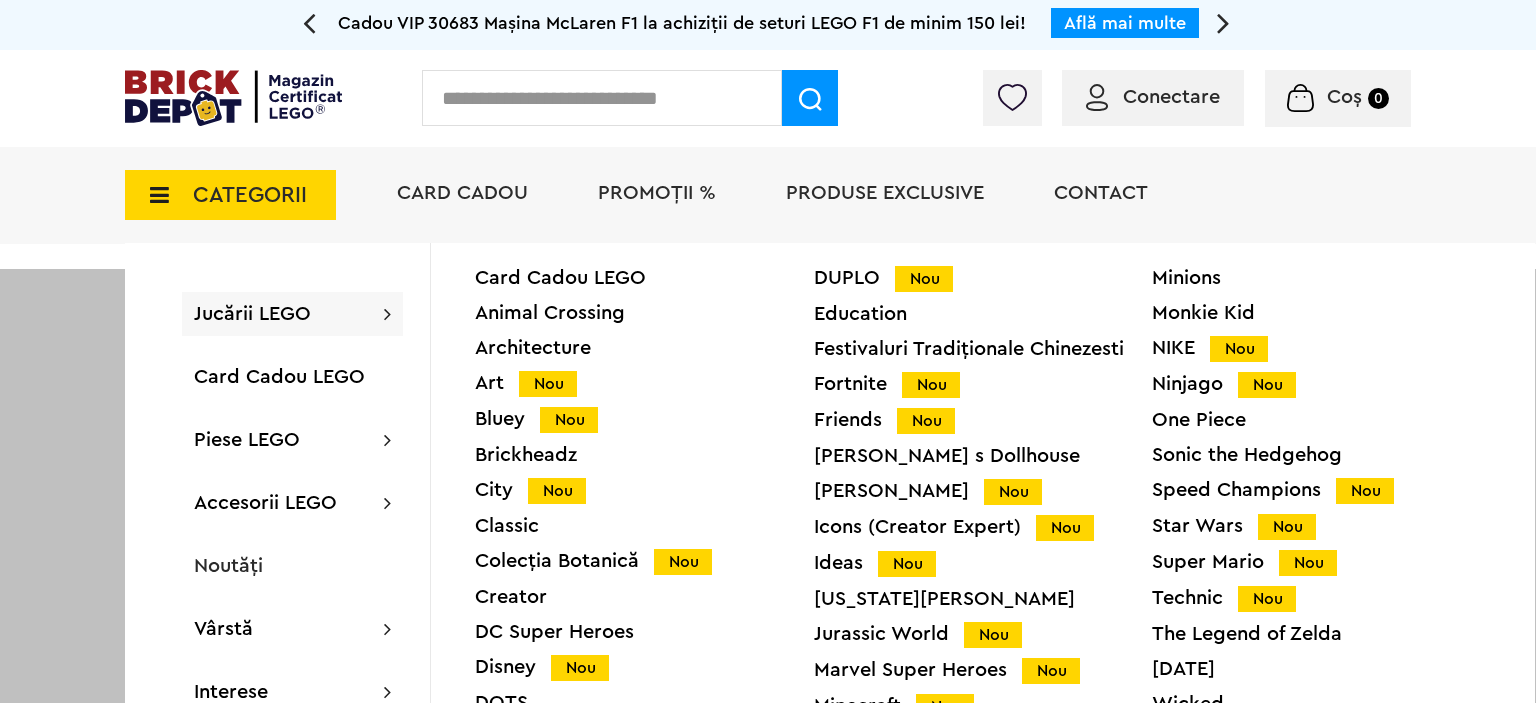 click on "Jucării LEGO" at bounding box center [252, 314] 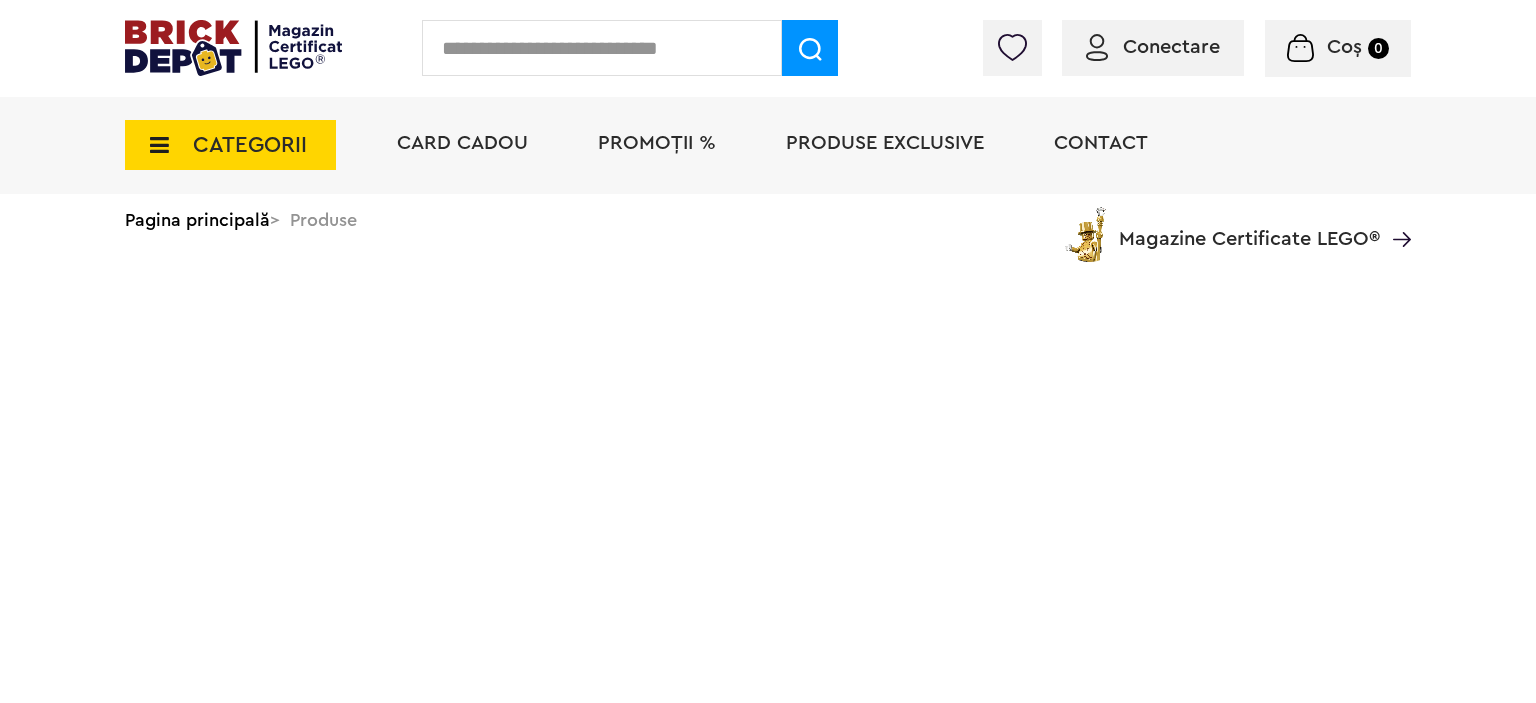 scroll, scrollTop: 0, scrollLeft: 0, axis: both 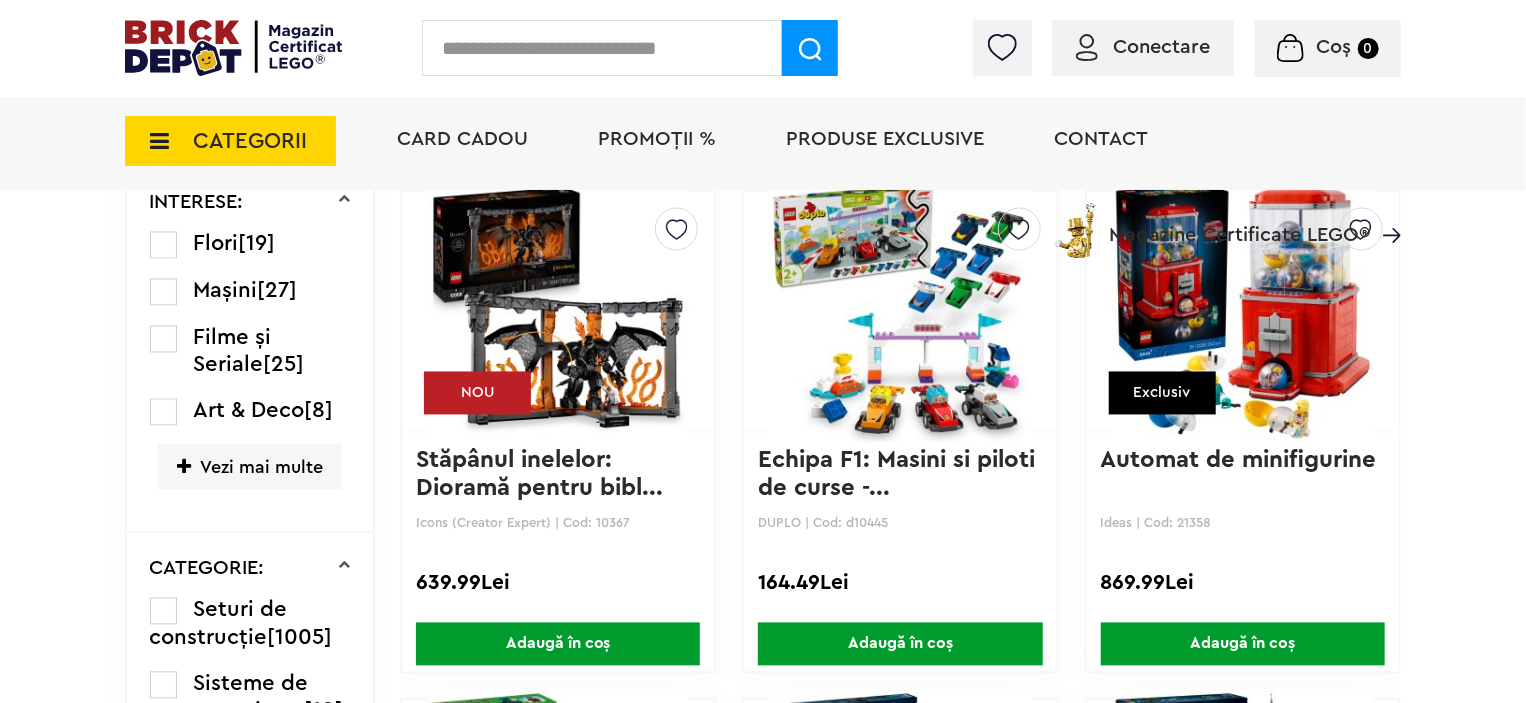 click at bounding box center (558, 312) 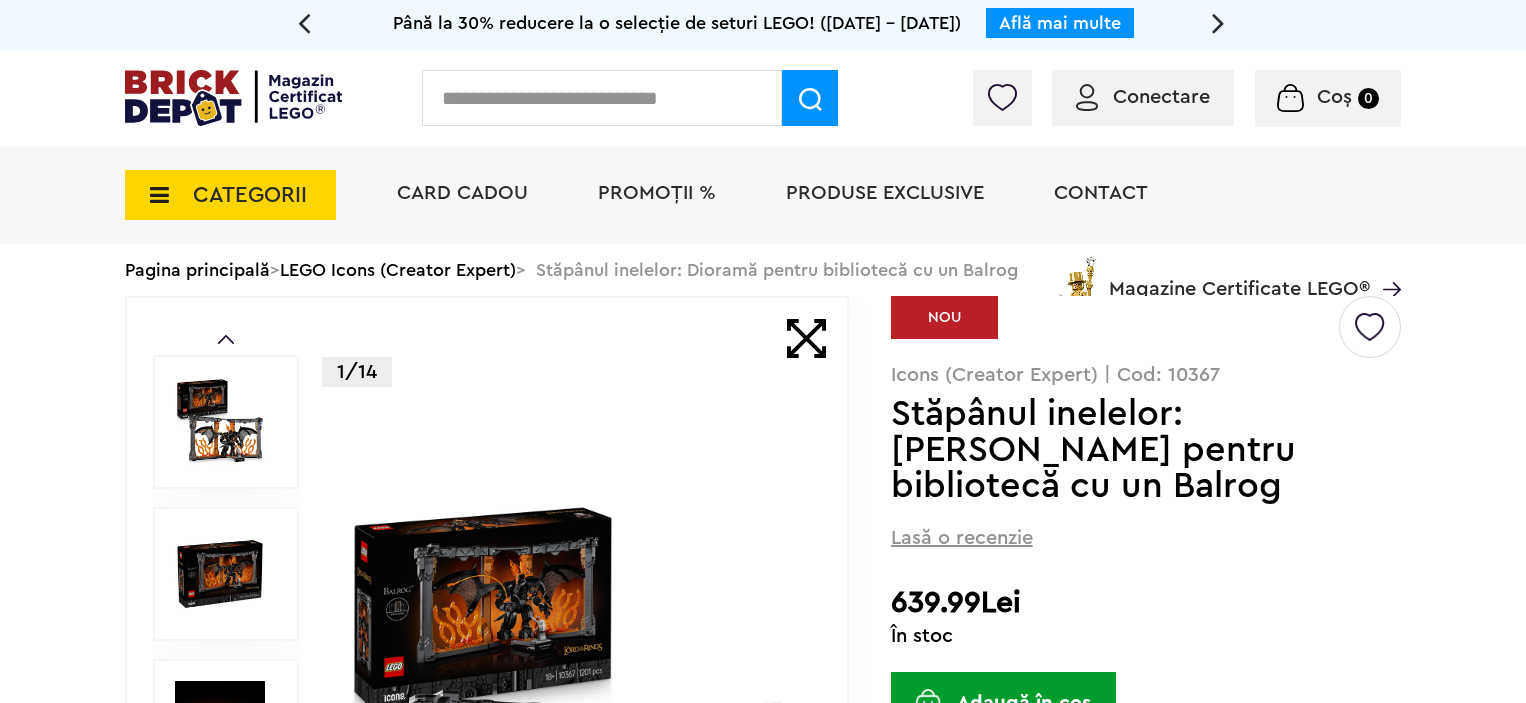scroll, scrollTop: 0, scrollLeft: 0, axis: both 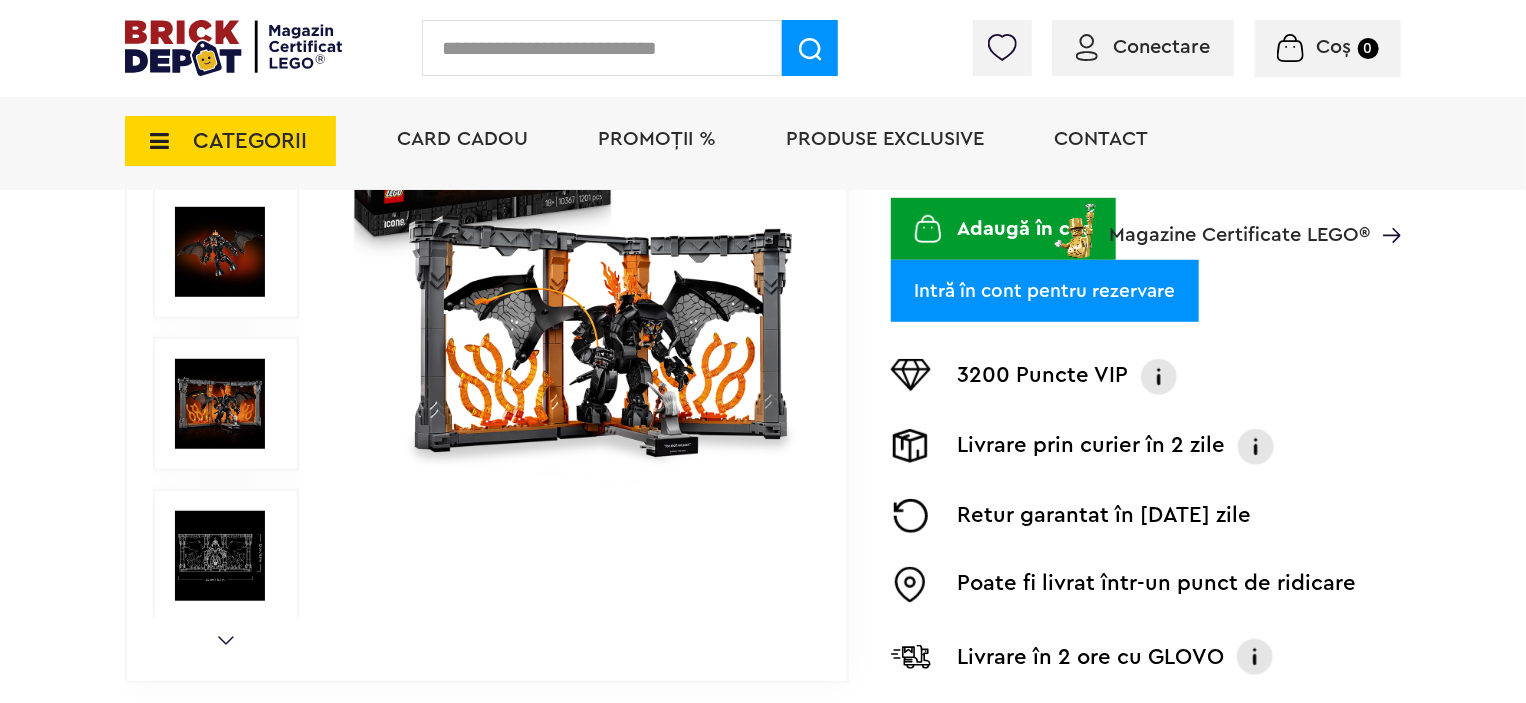click at bounding box center [573, 252] 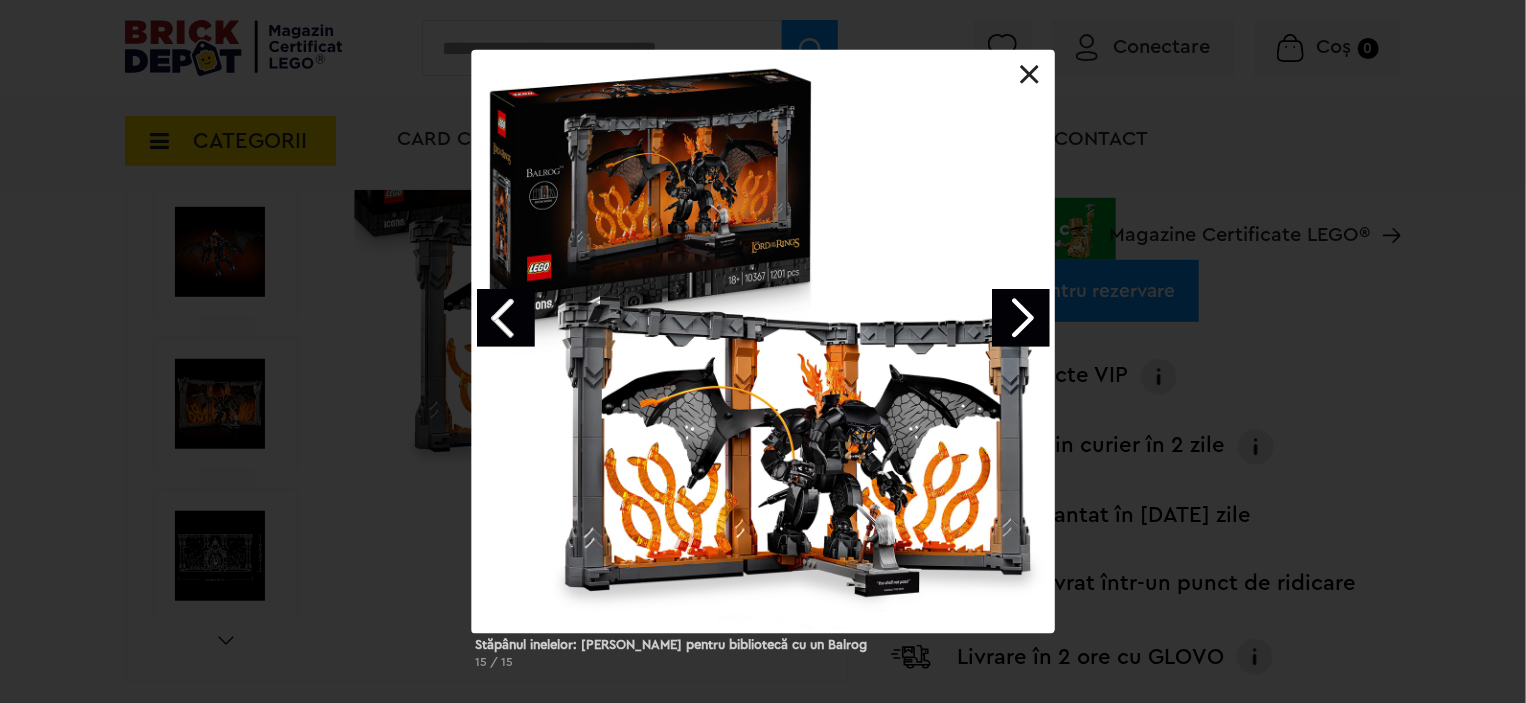 click at bounding box center (763, 341) 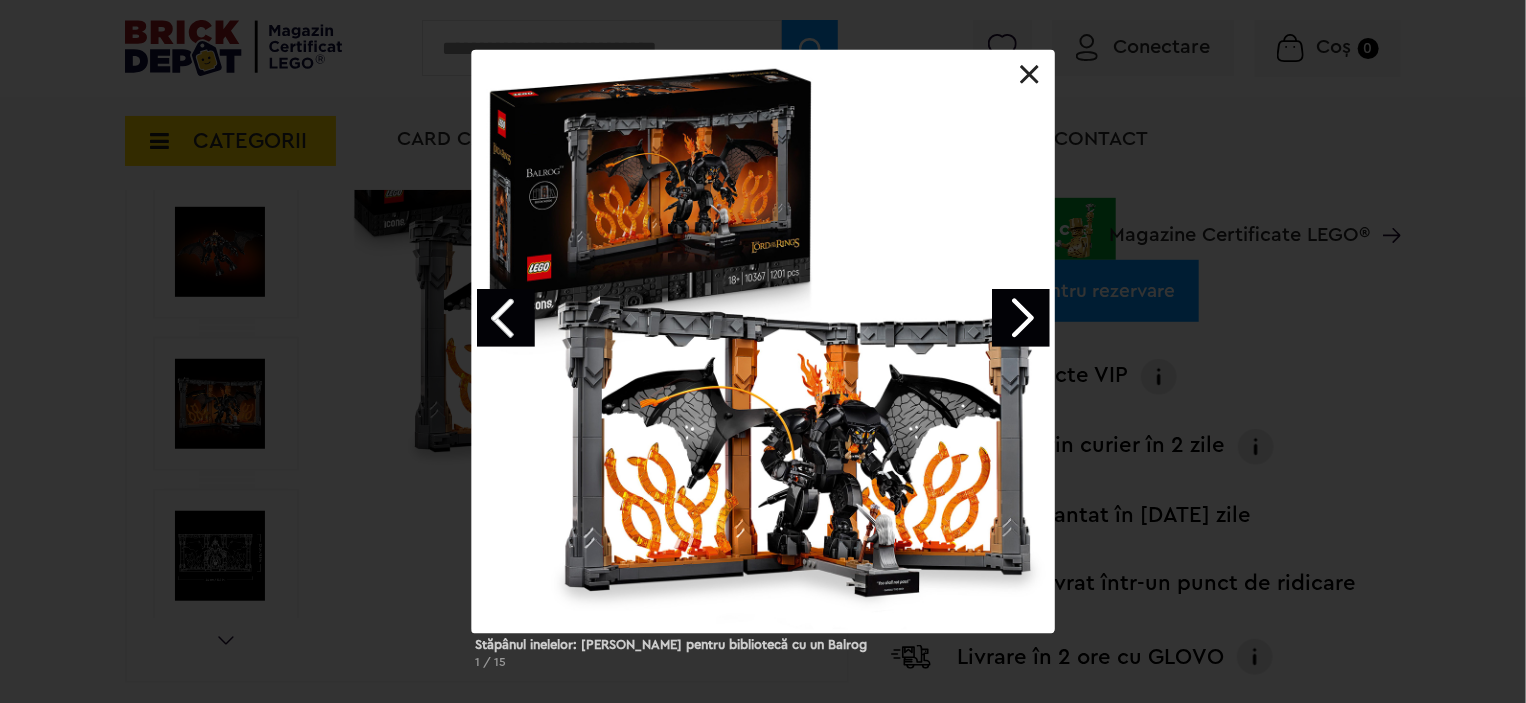 click at bounding box center (1021, 318) 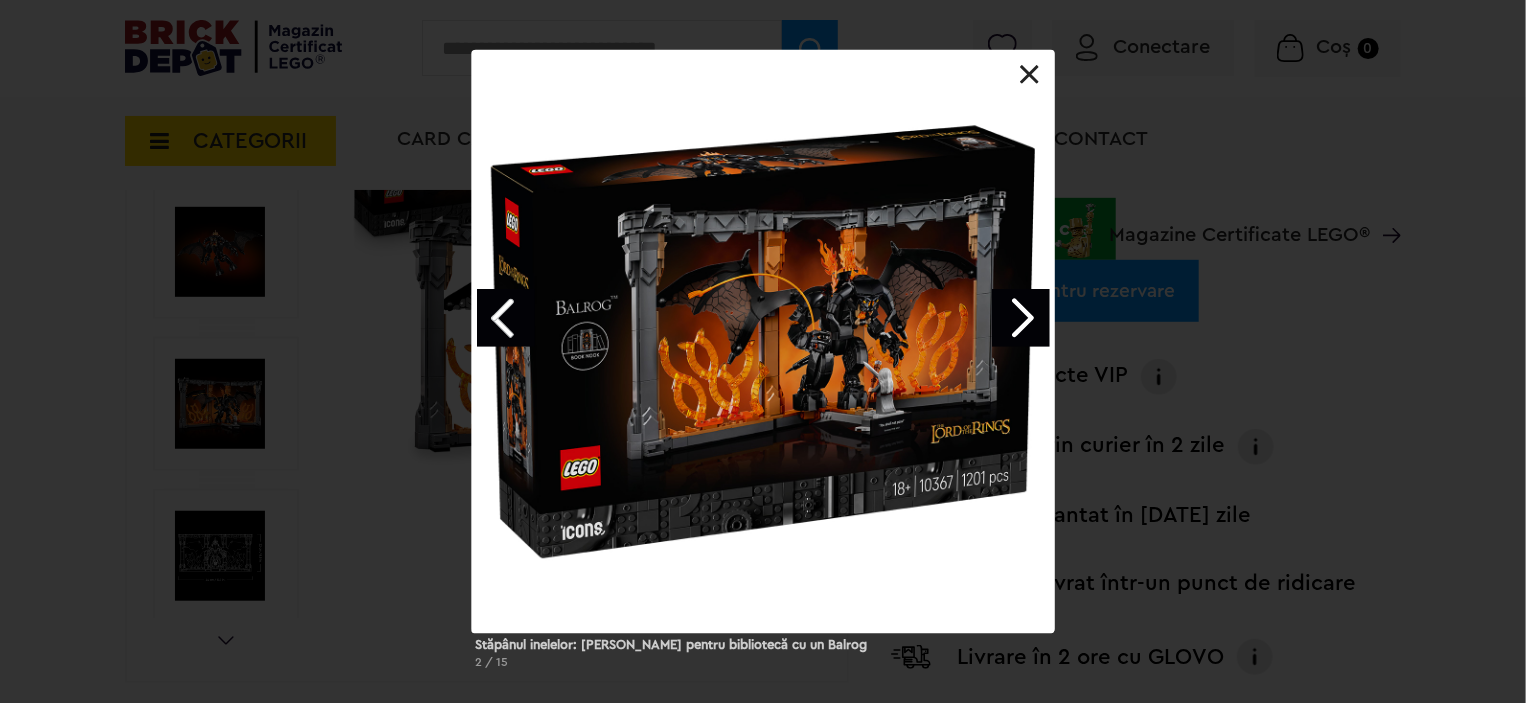 click at bounding box center [1021, 318] 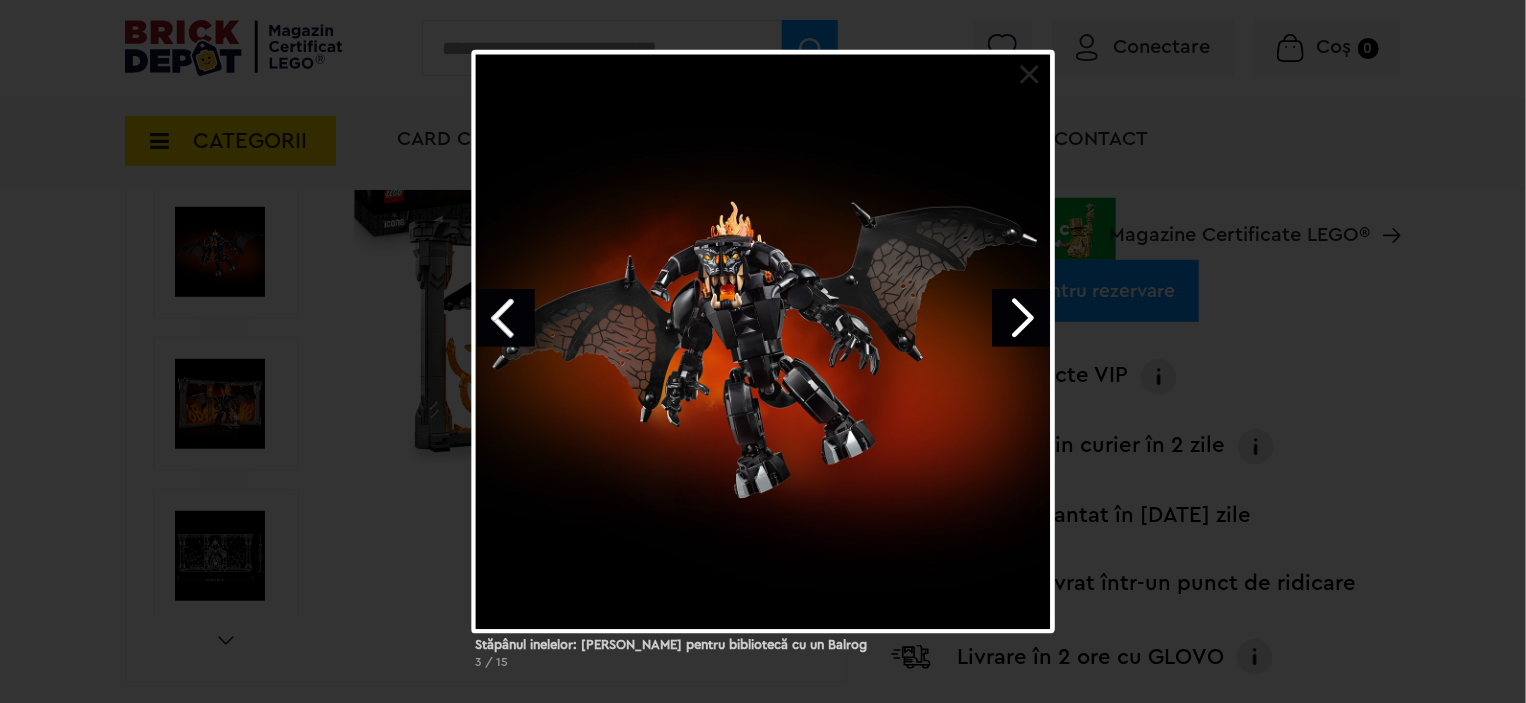 click at bounding box center [1021, 318] 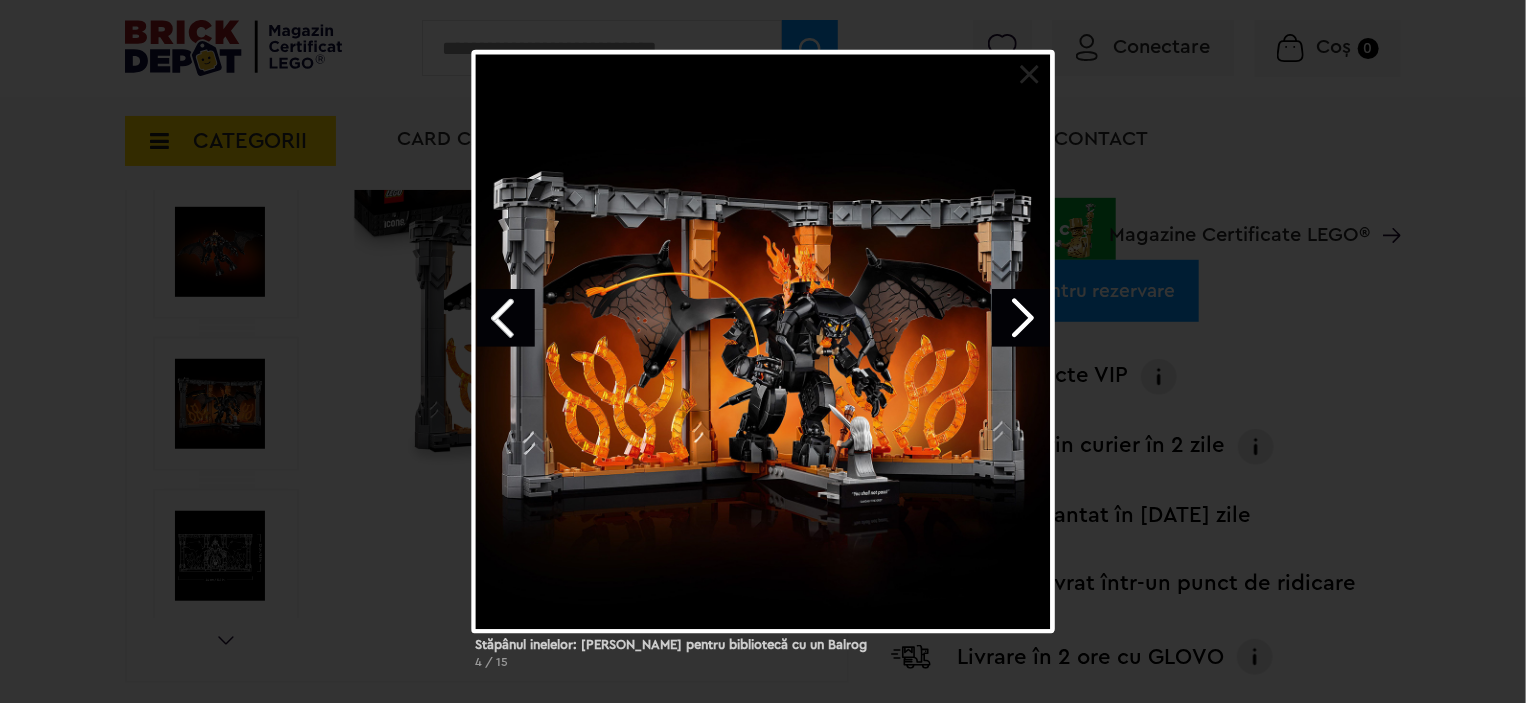 click at bounding box center [1021, 318] 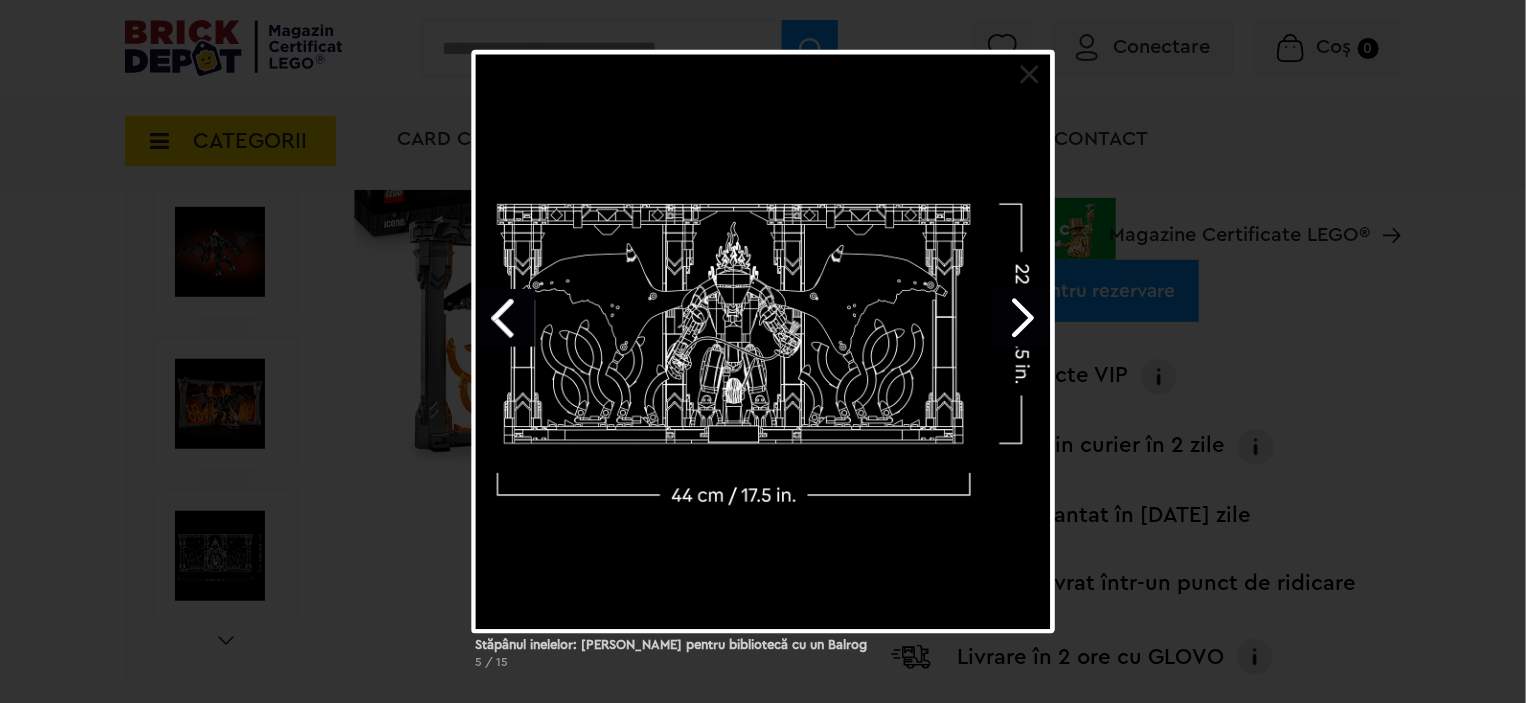 click at bounding box center [1021, 318] 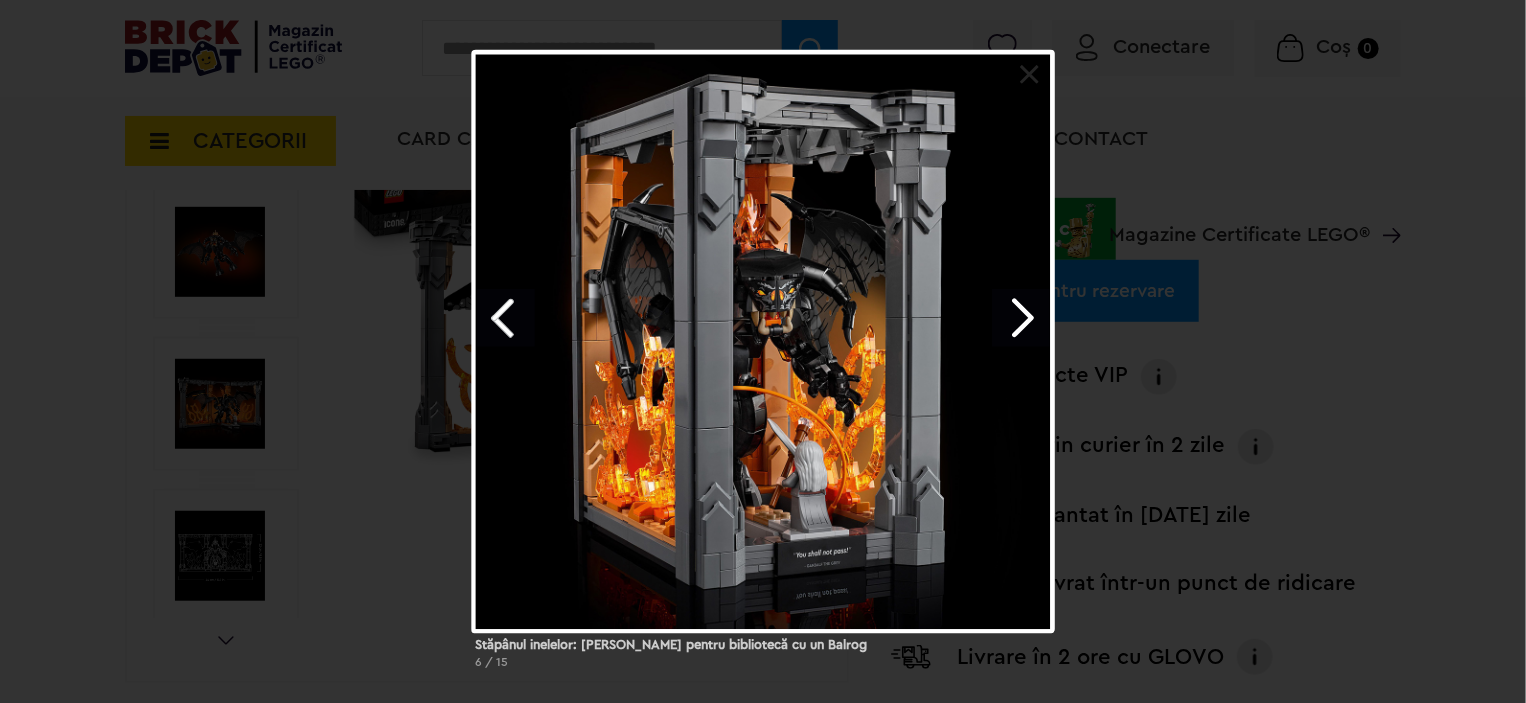 click at bounding box center (1021, 318) 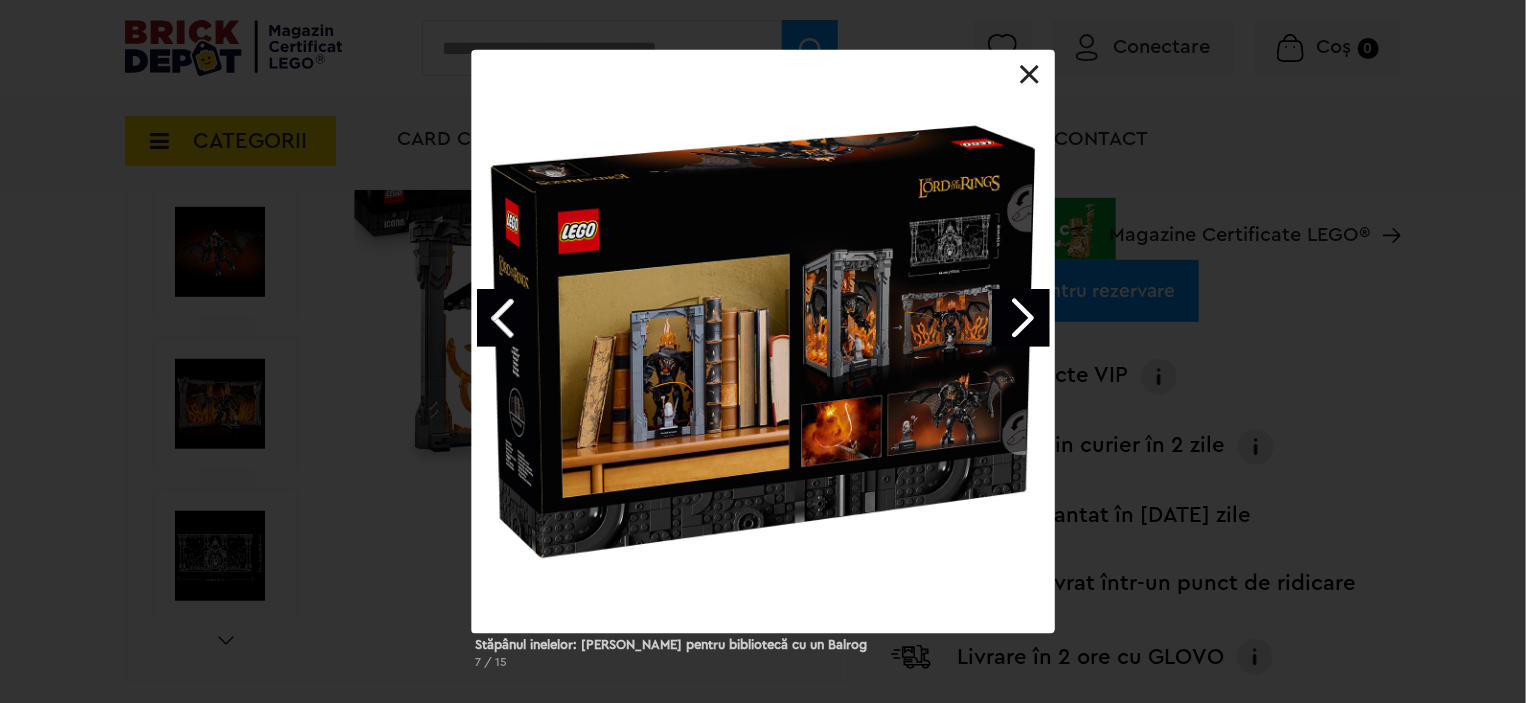 click at bounding box center (1030, 75) 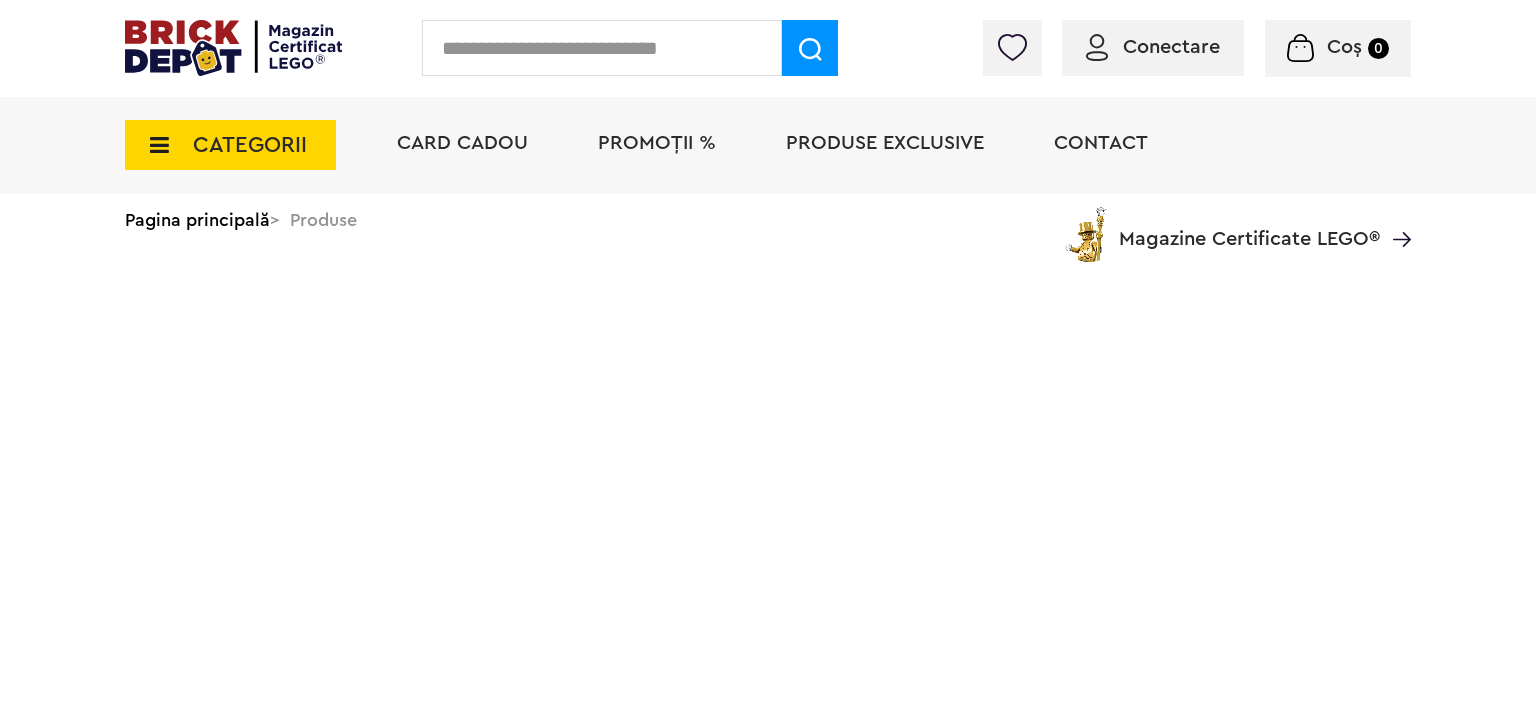 scroll, scrollTop: 0, scrollLeft: 0, axis: both 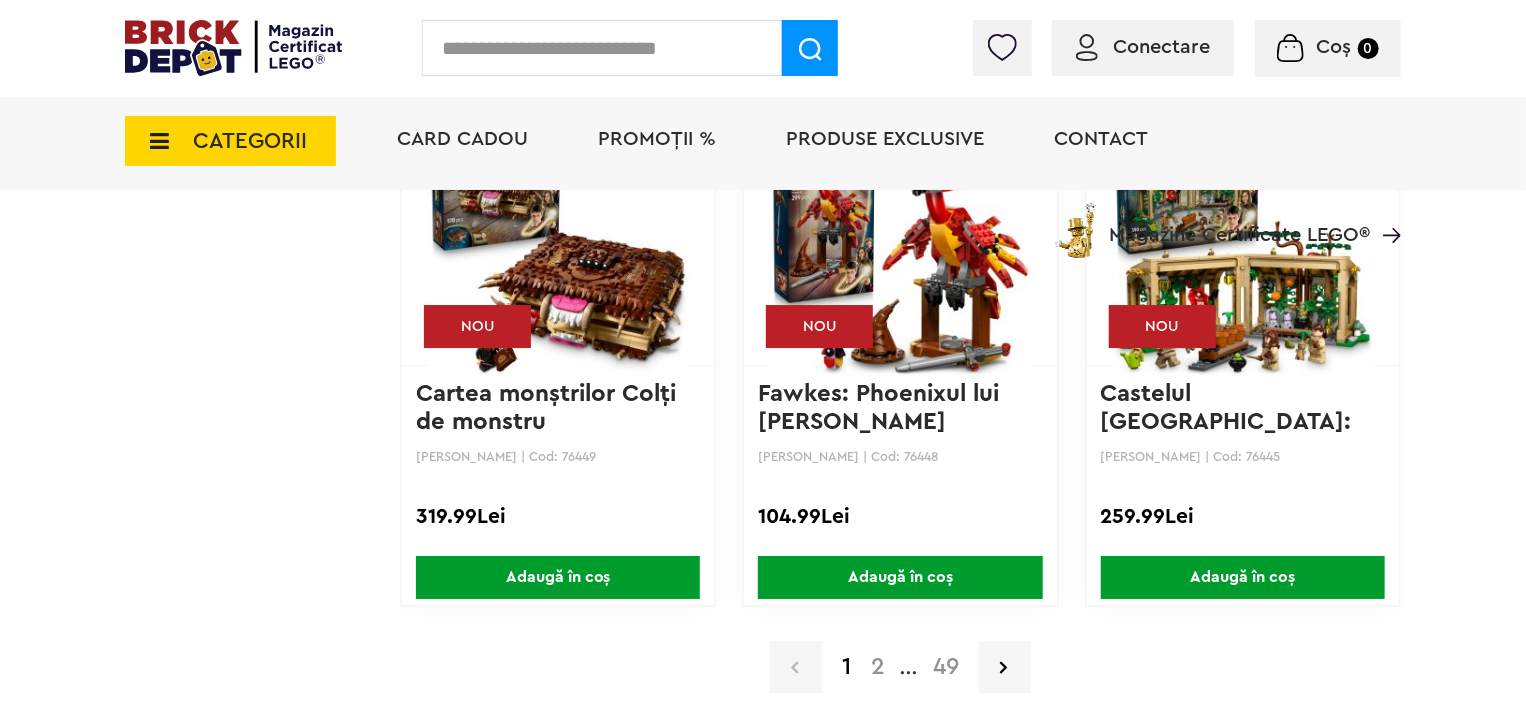 click on "2" at bounding box center [878, 667] 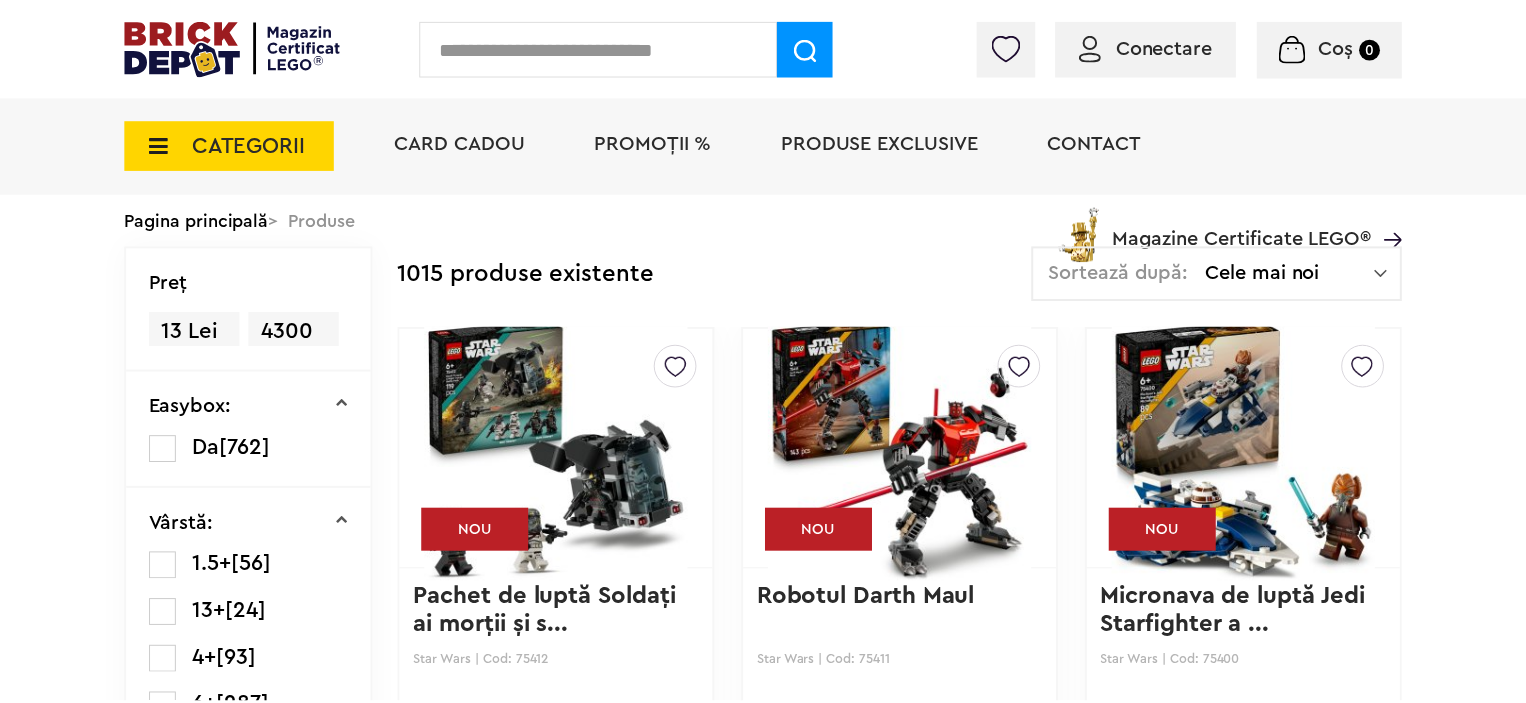 scroll, scrollTop: 0, scrollLeft: 0, axis: both 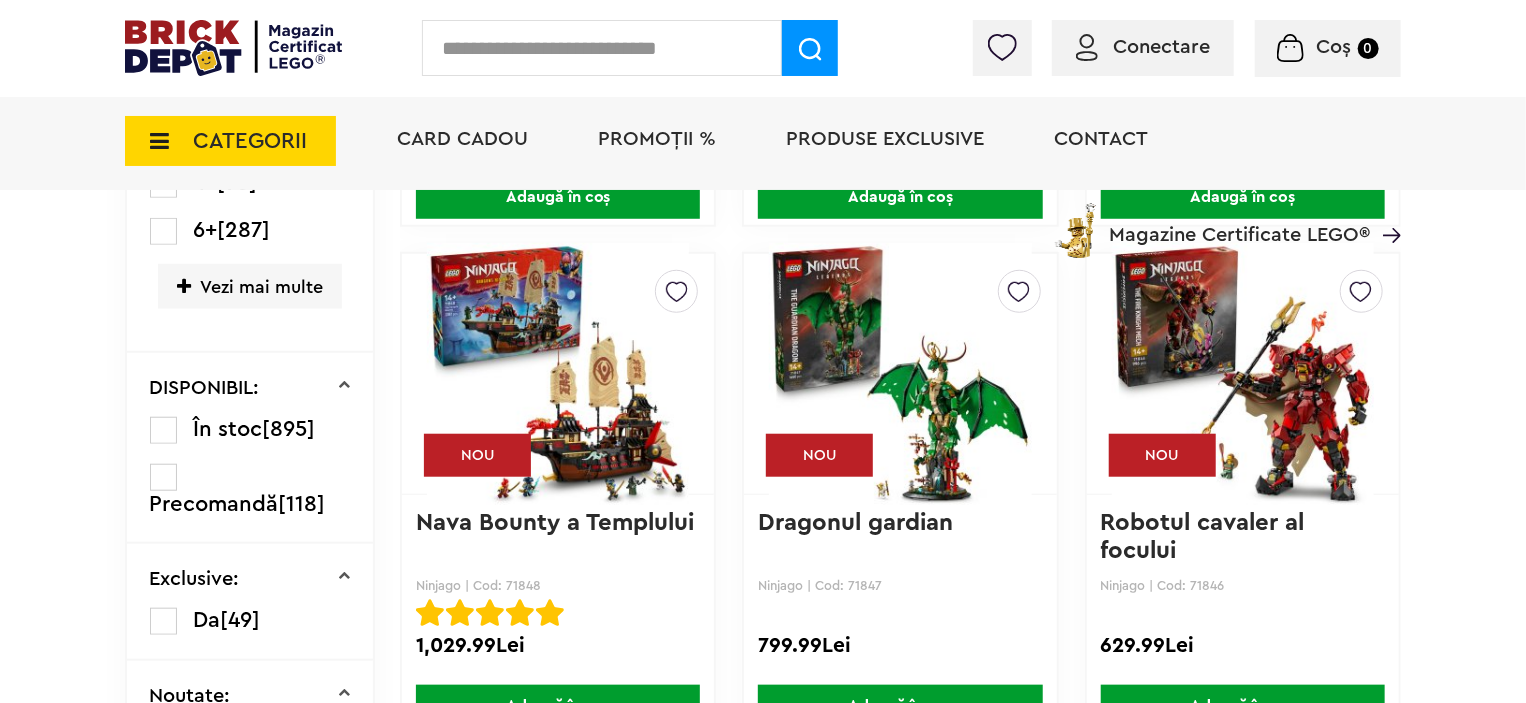 click at bounding box center (558, 374) 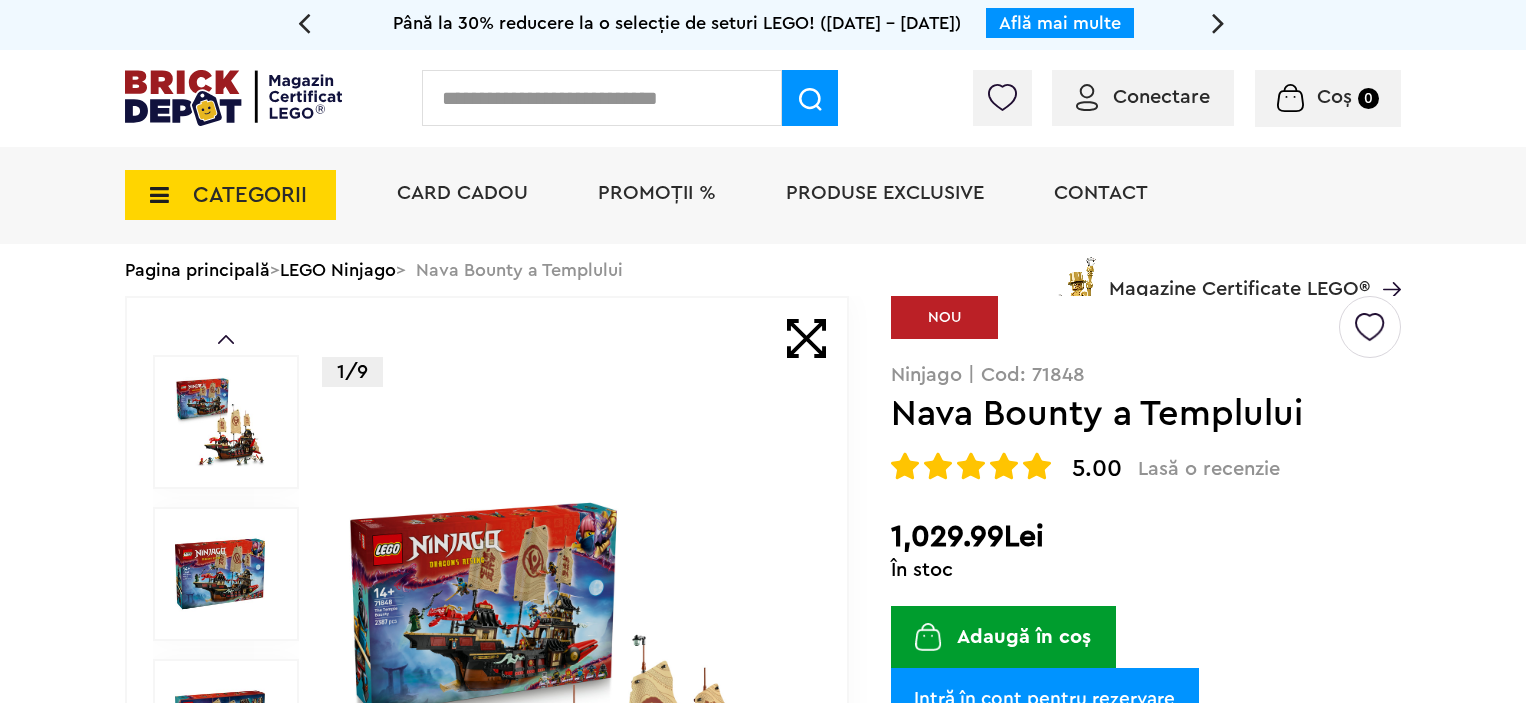 scroll, scrollTop: 0, scrollLeft: 0, axis: both 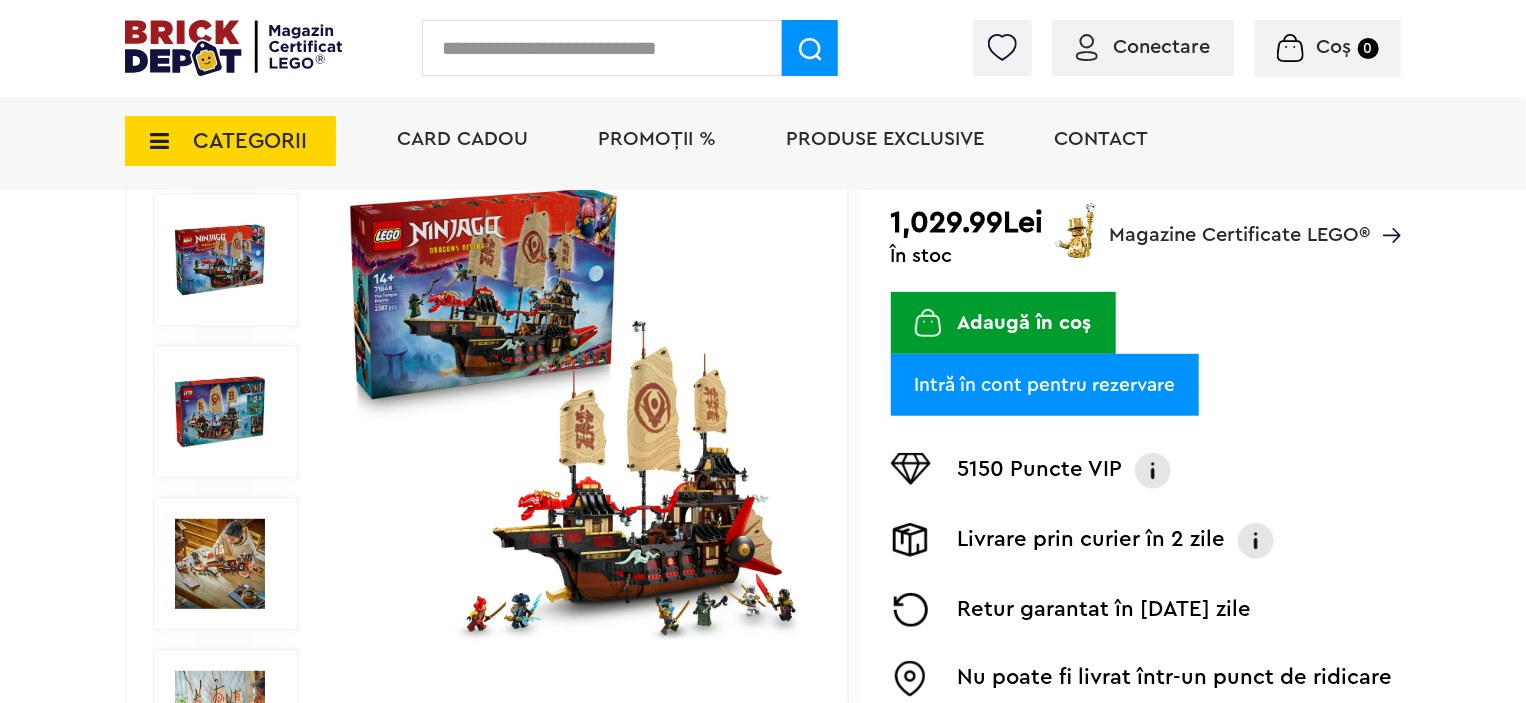 click at bounding box center (573, 412) 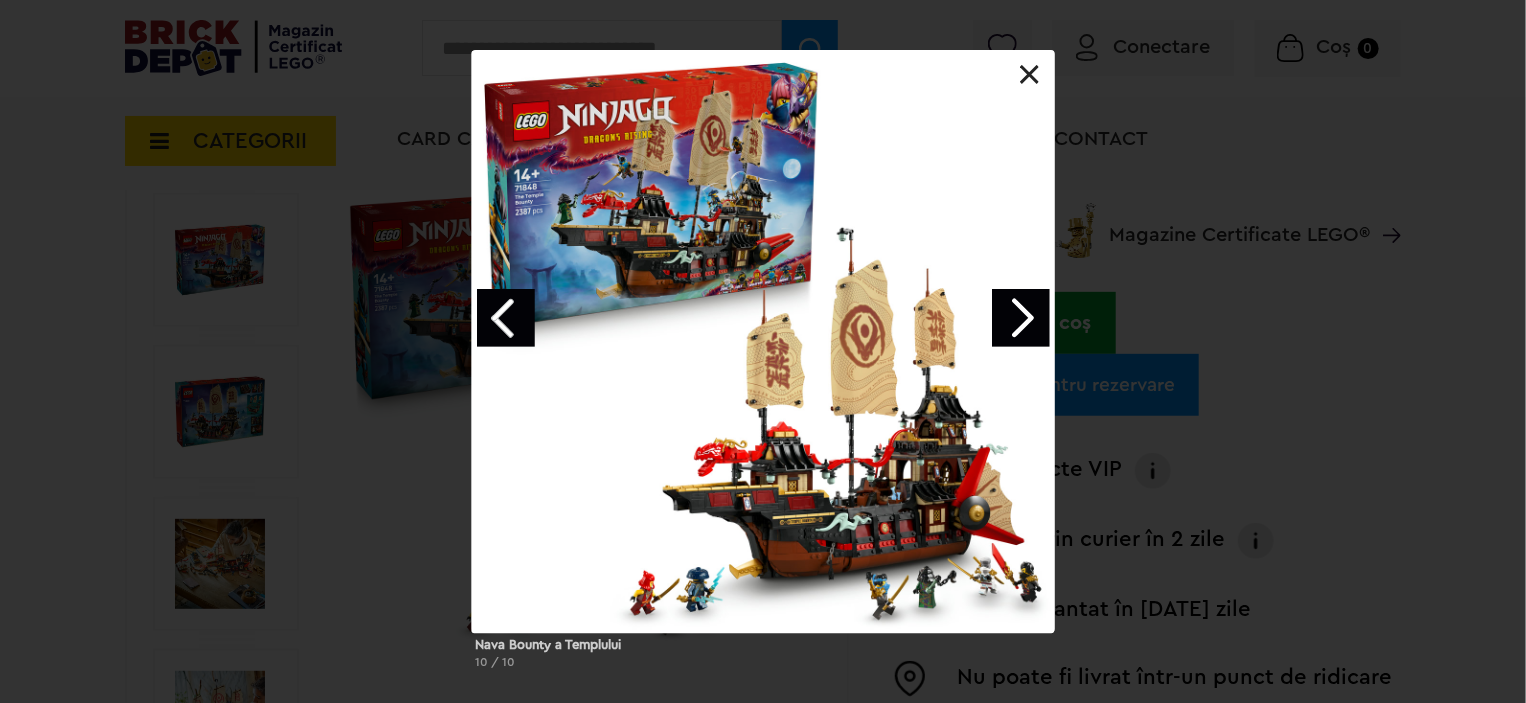 click at bounding box center [1021, 318] 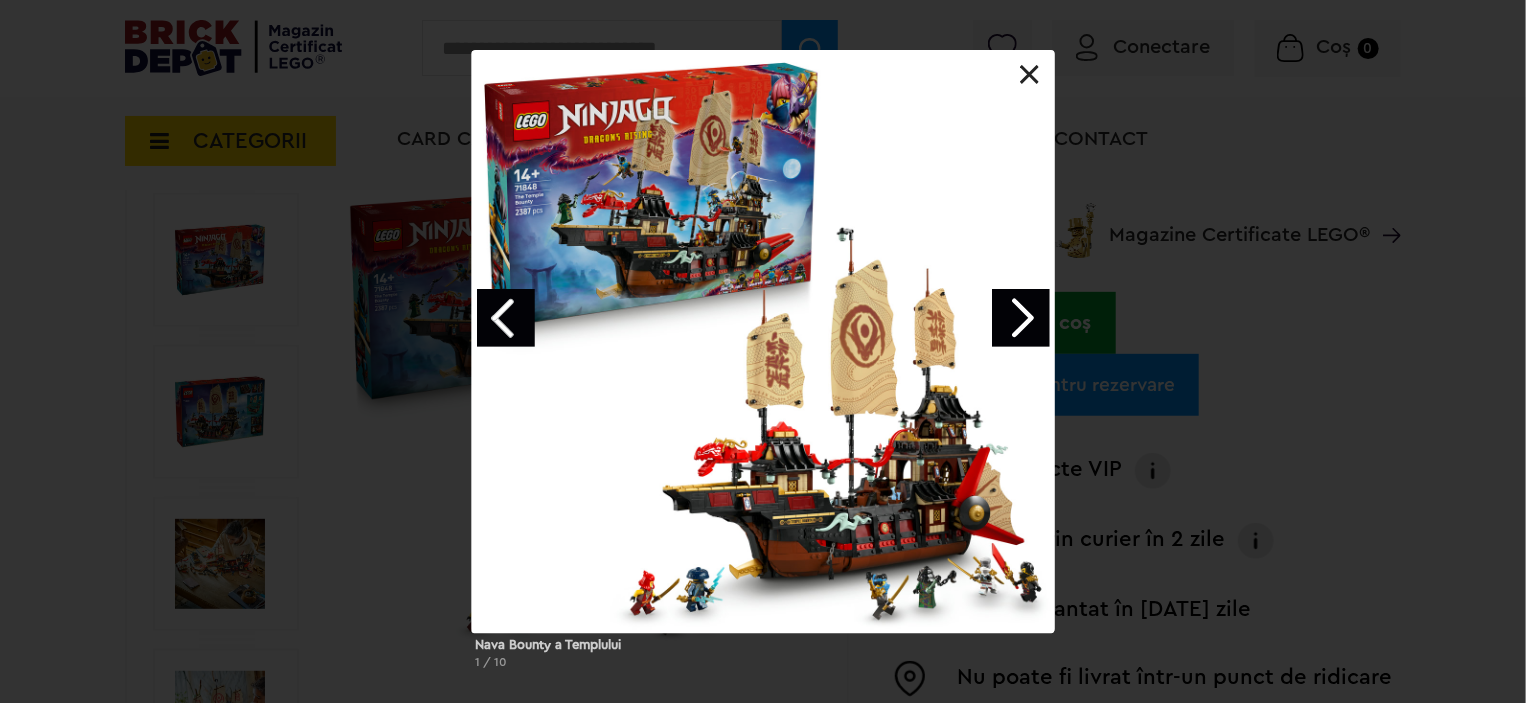 click at bounding box center (1021, 318) 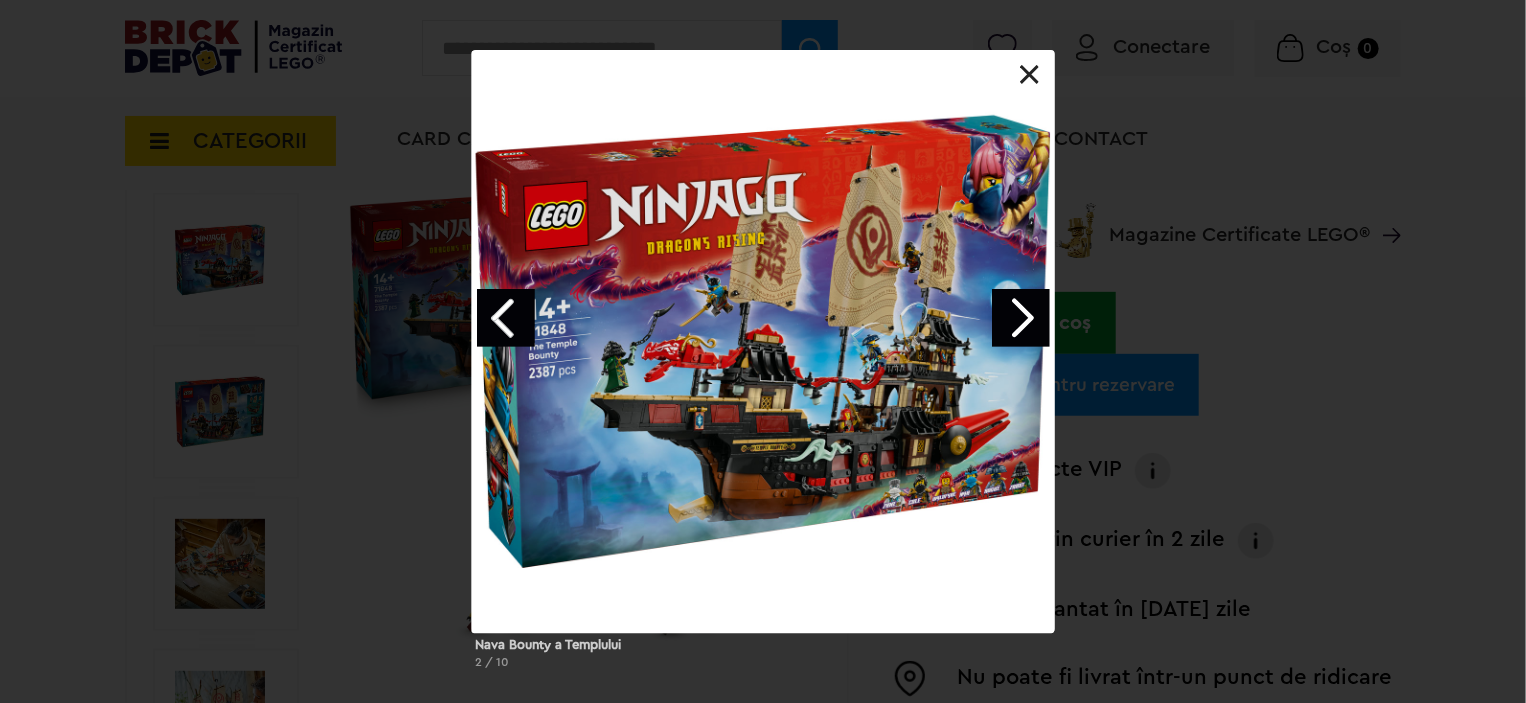 click at bounding box center [1021, 318] 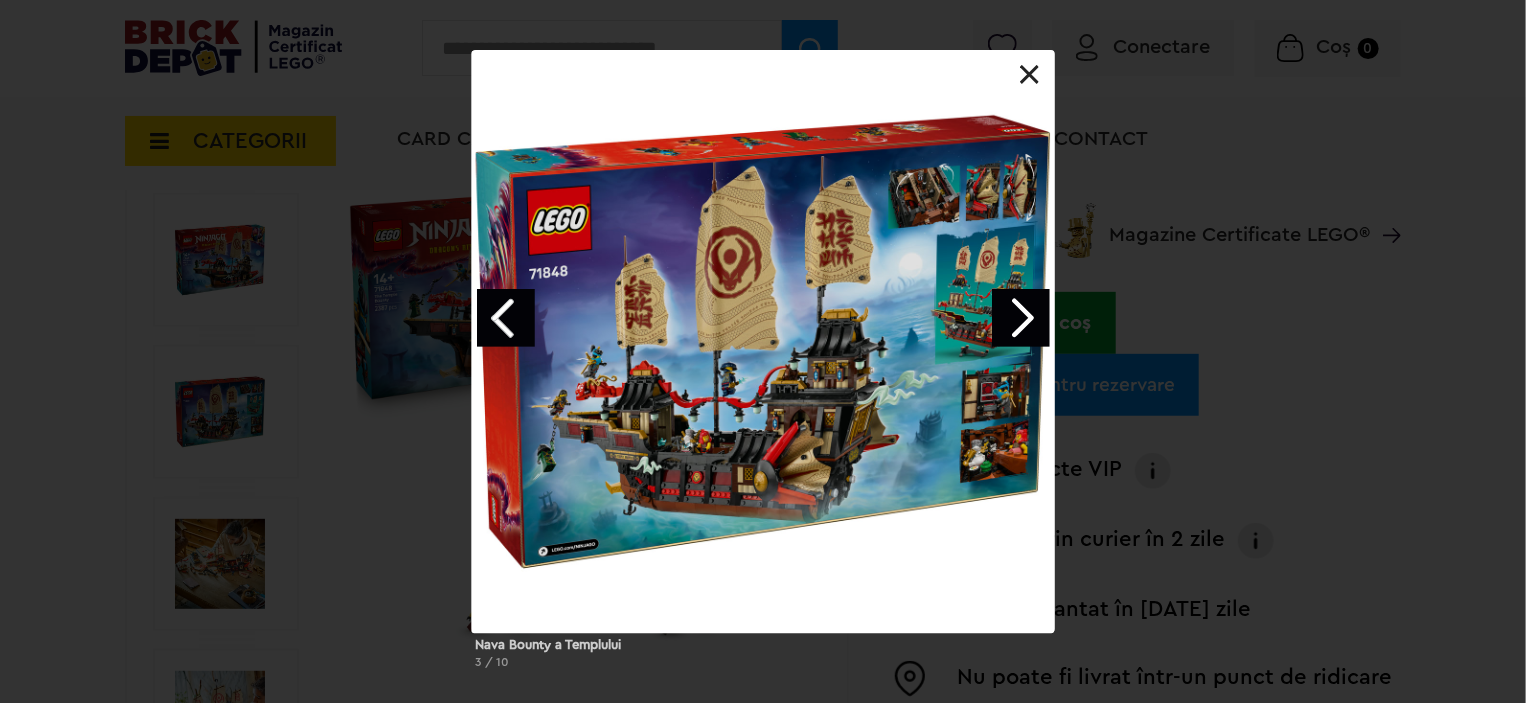 click at bounding box center (1021, 318) 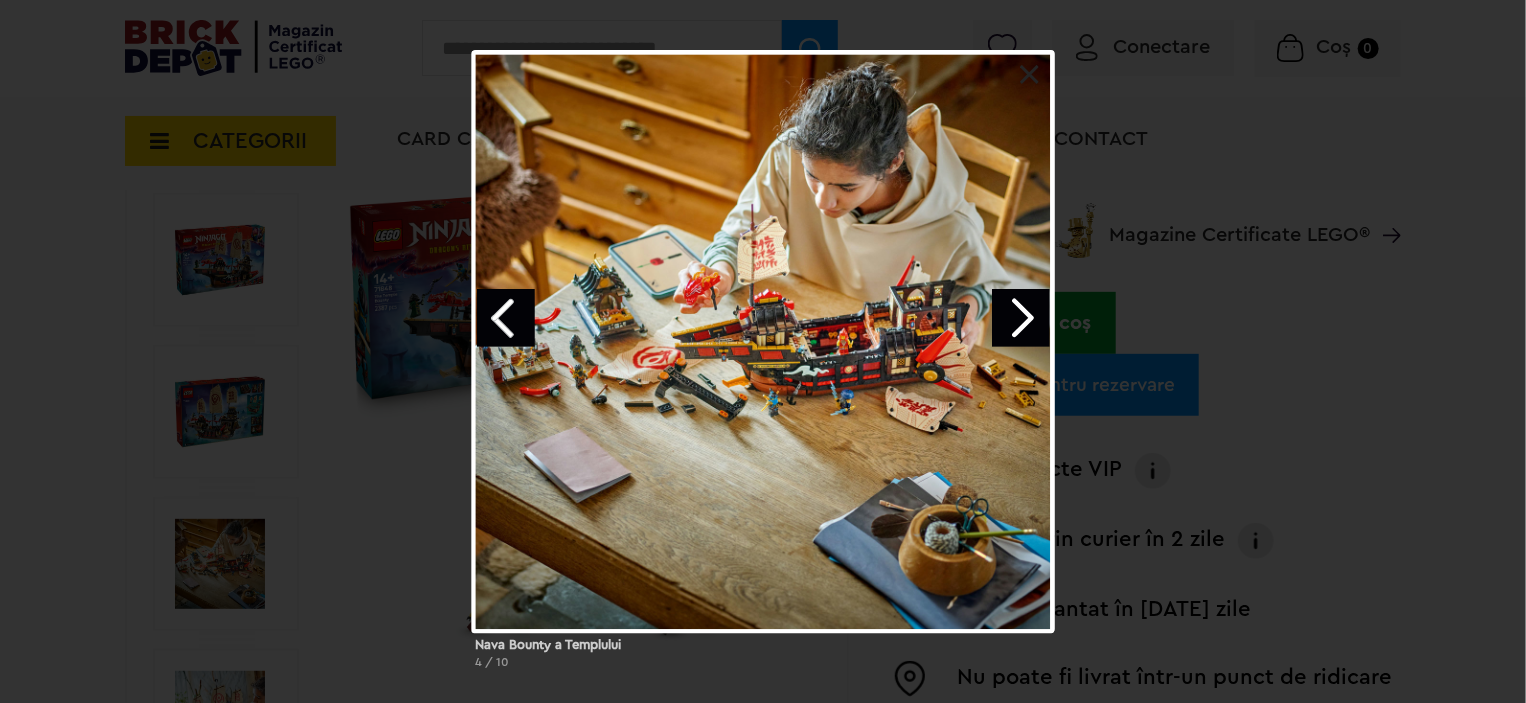 click at bounding box center [1021, 318] 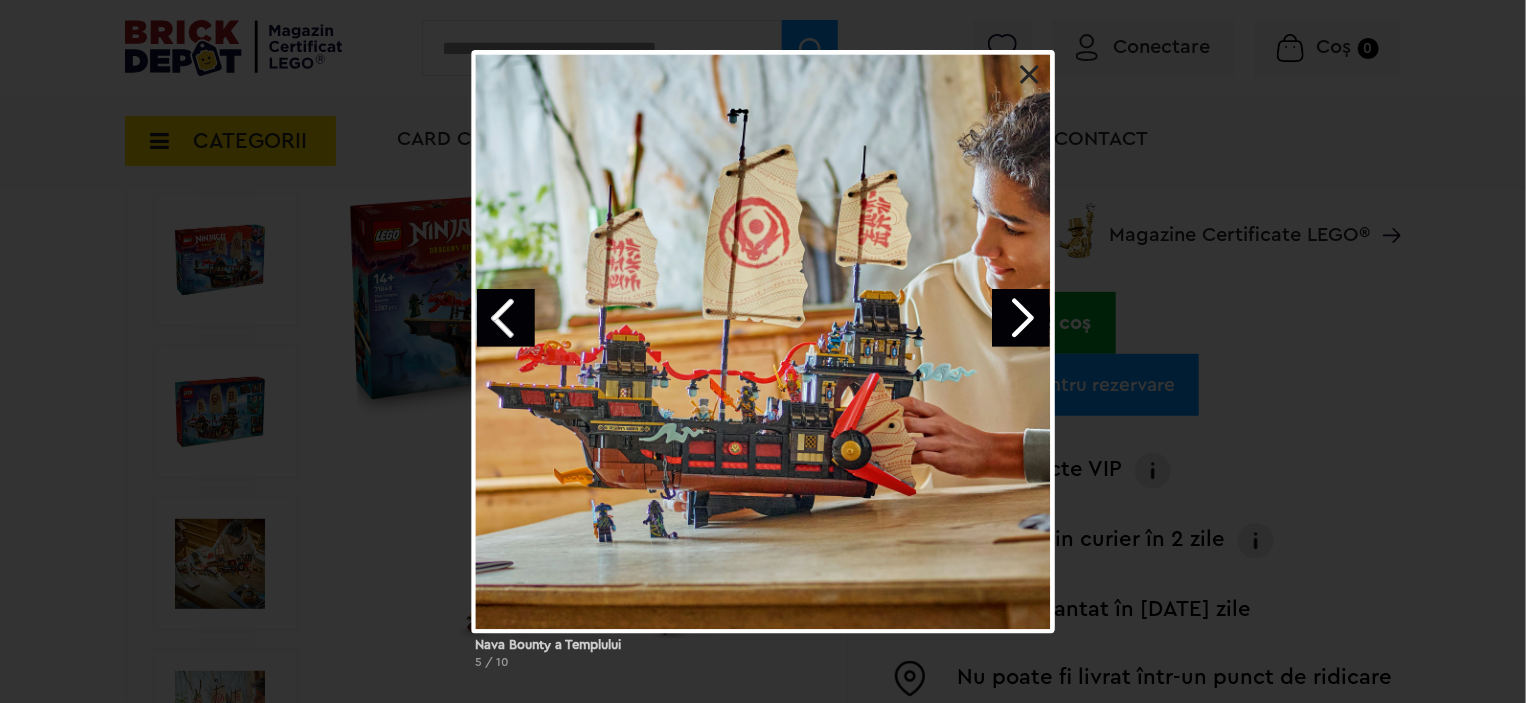 click at bounding box center (1021, 318) 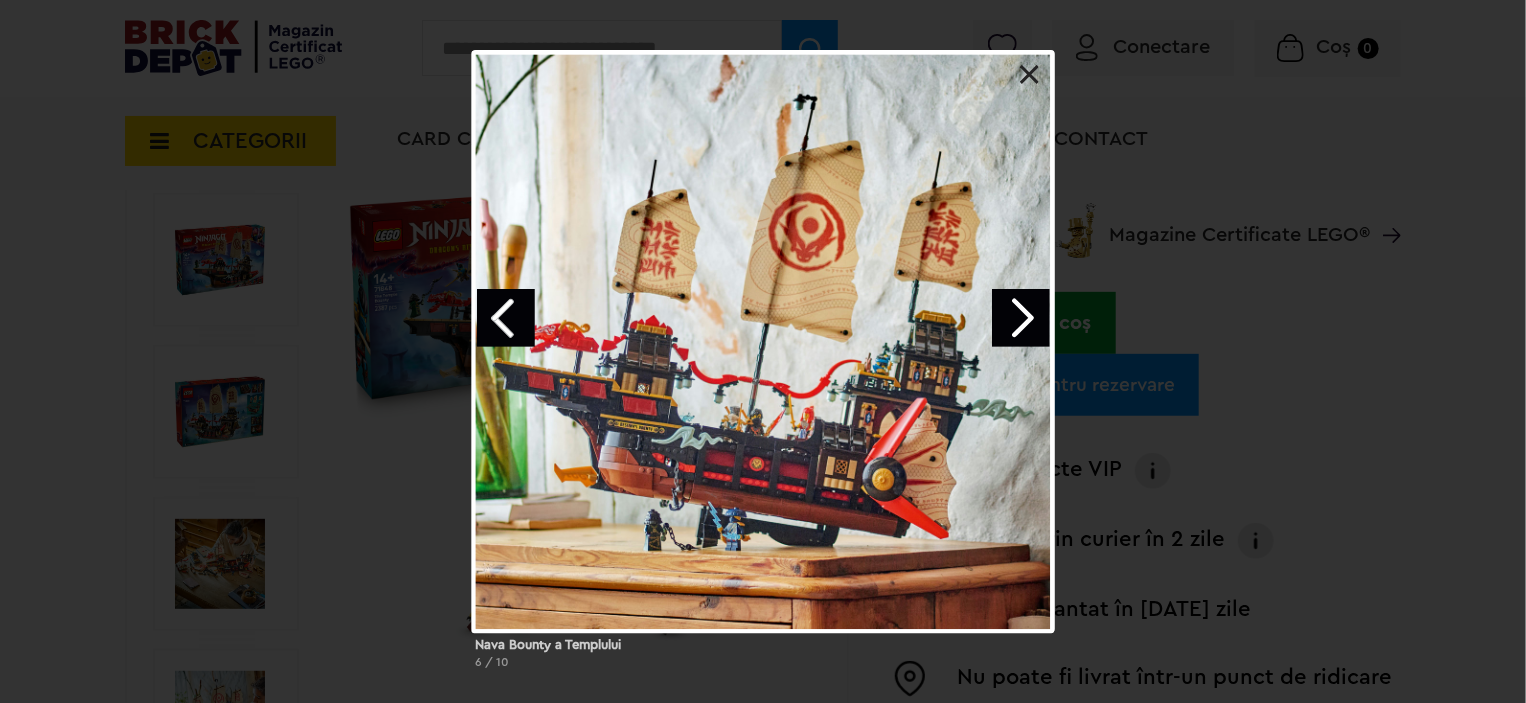 click at bounding box center [1021, 318] 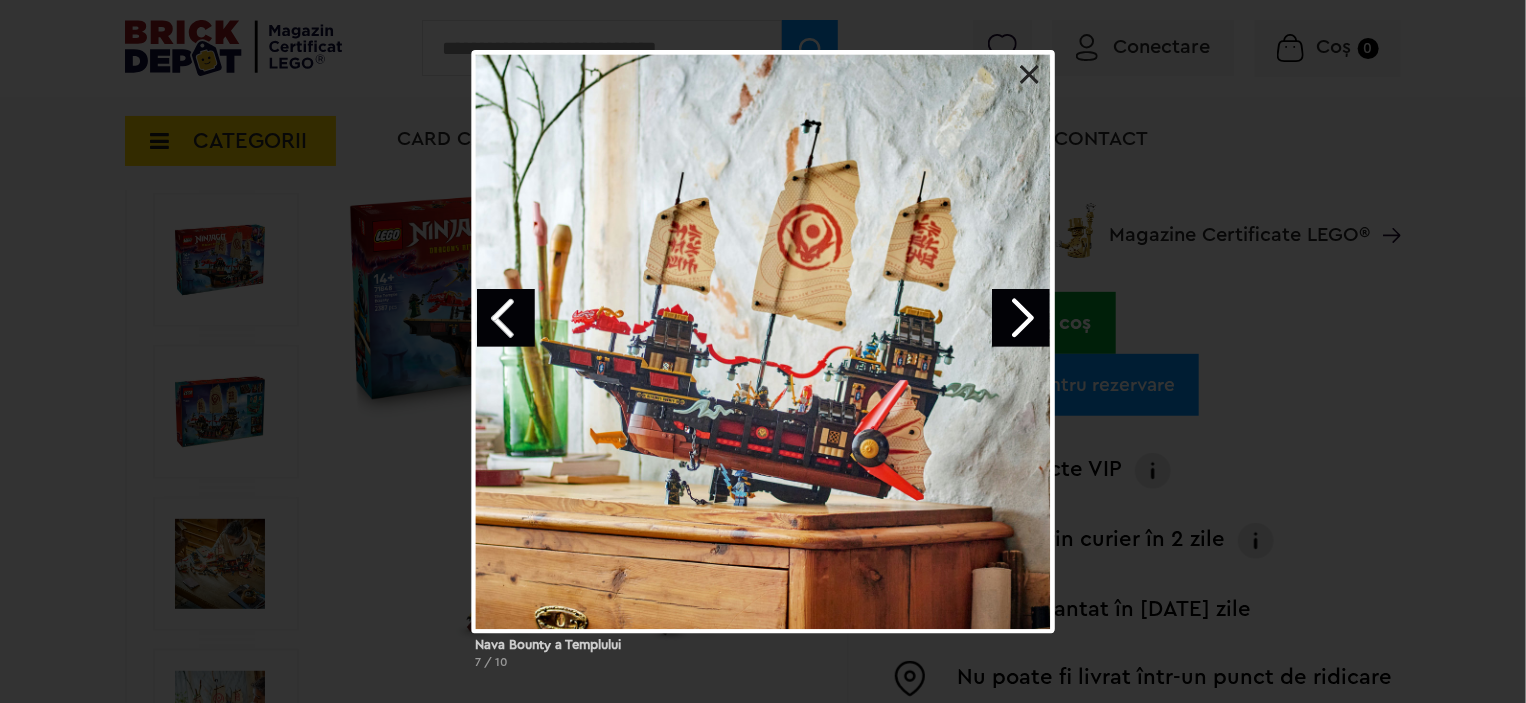 click at bounding box center [1021, 318] 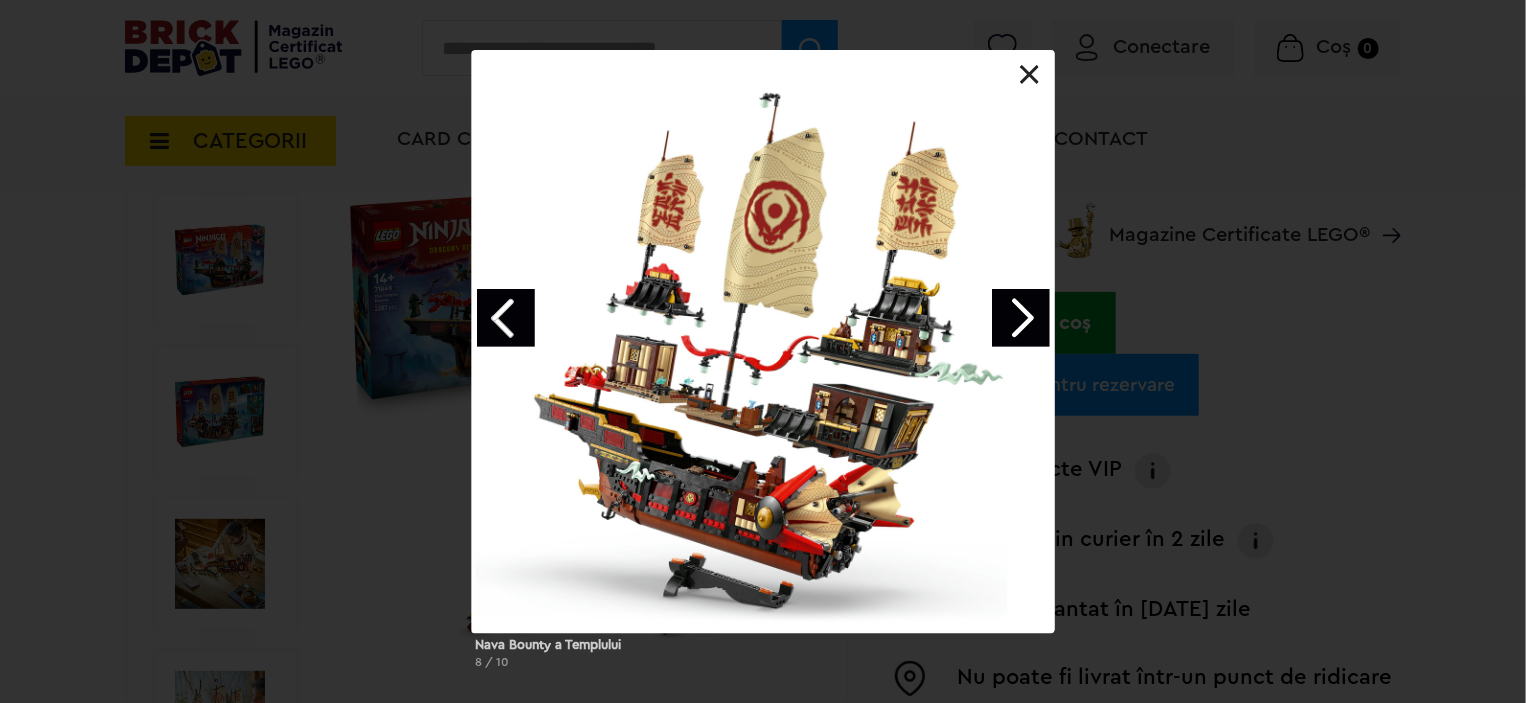 click at bounding box center (1021, 318) 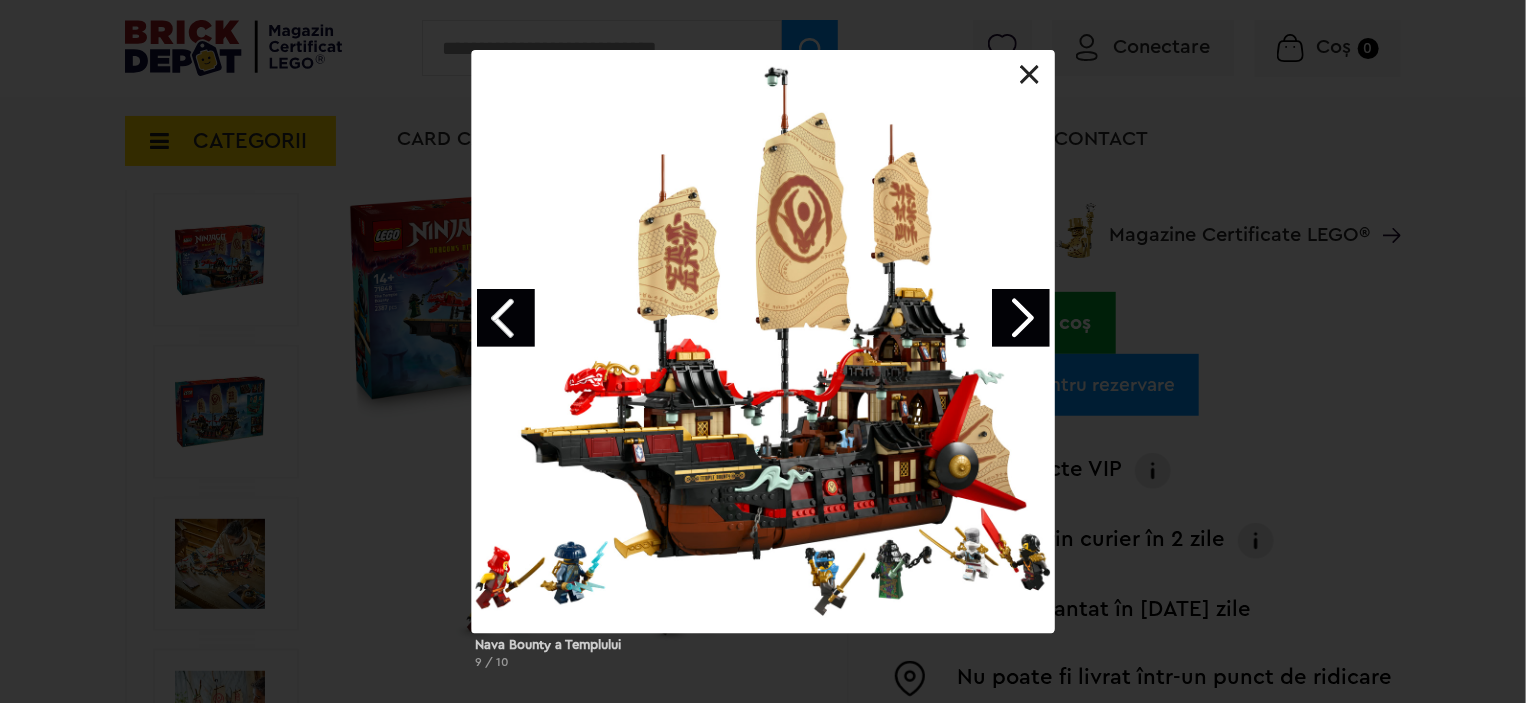 click at bounding box center [1021, 318] 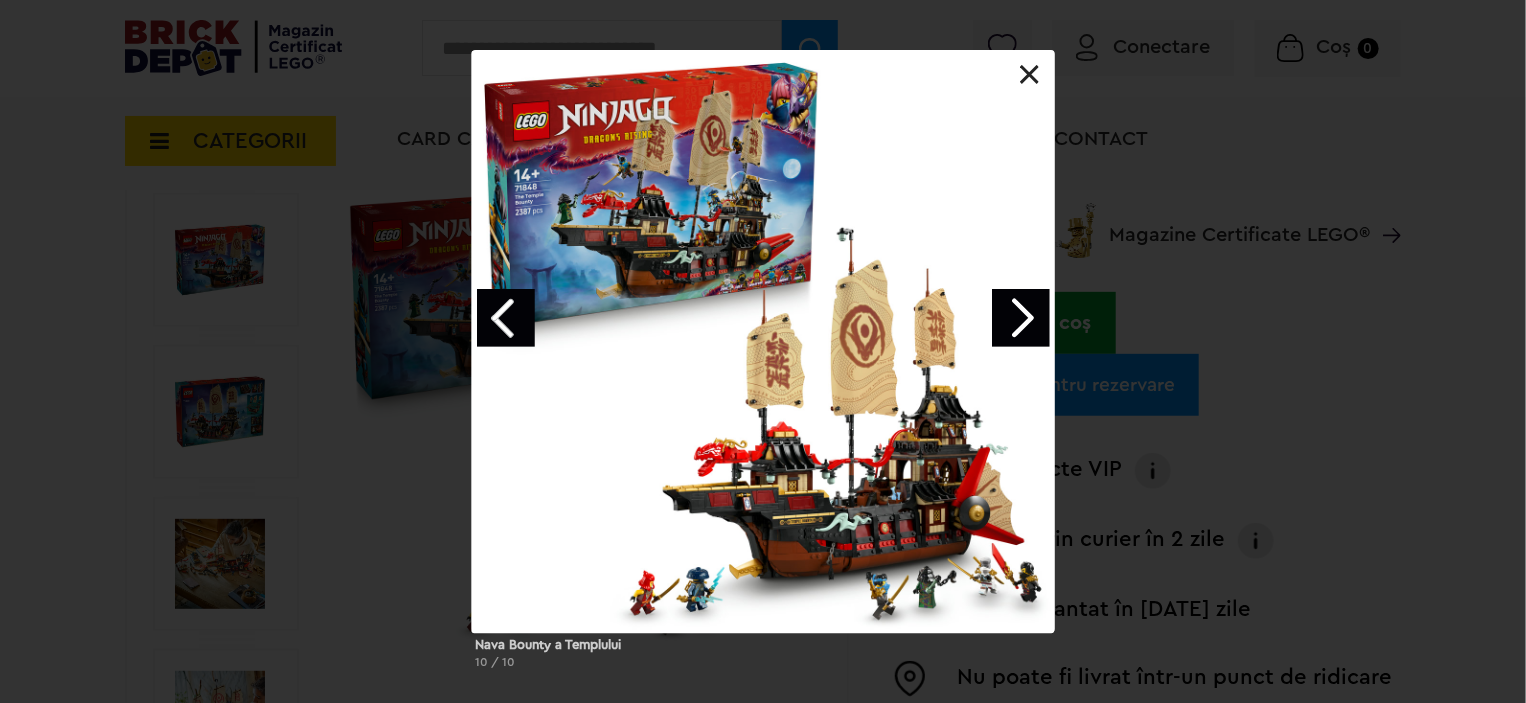 click at bounding box center [1021, 318] 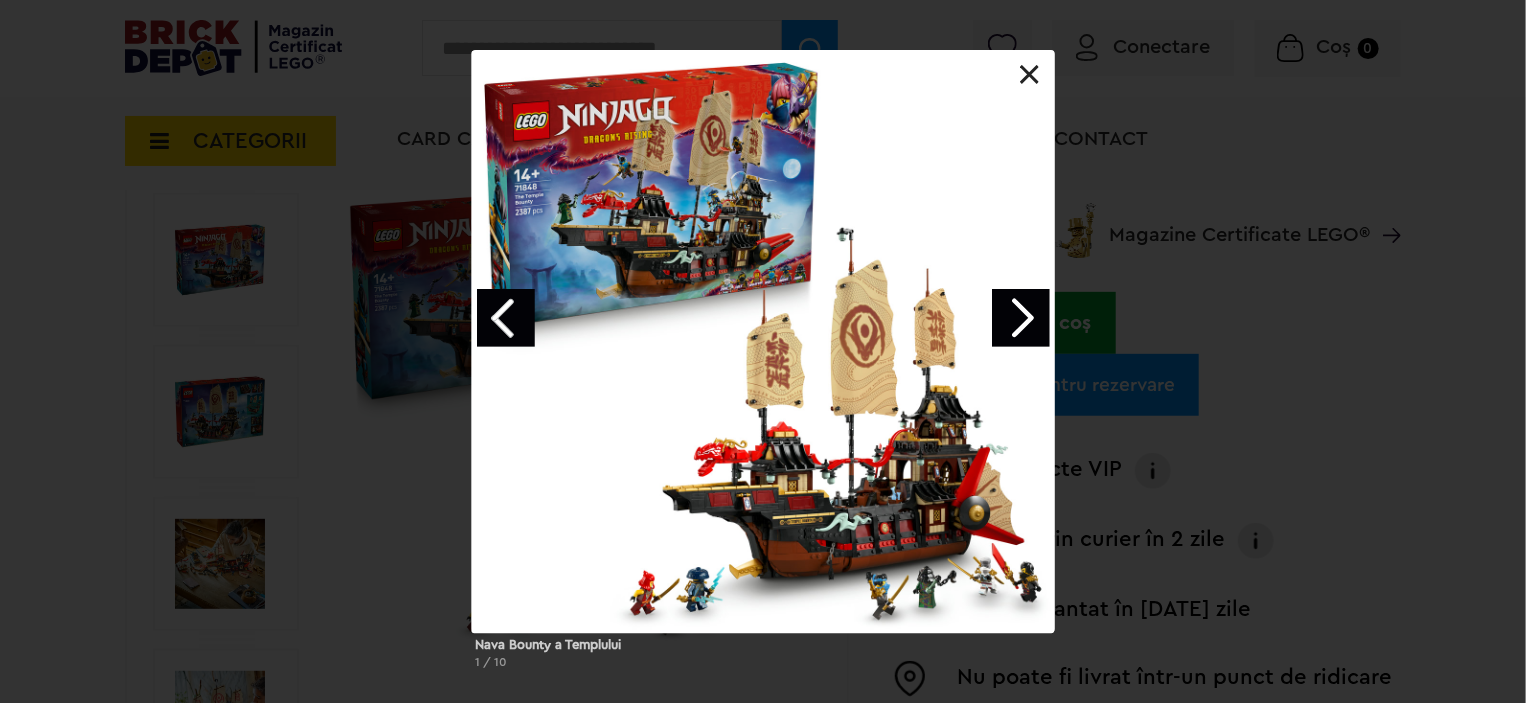 click at bounding box center [1030, 75] 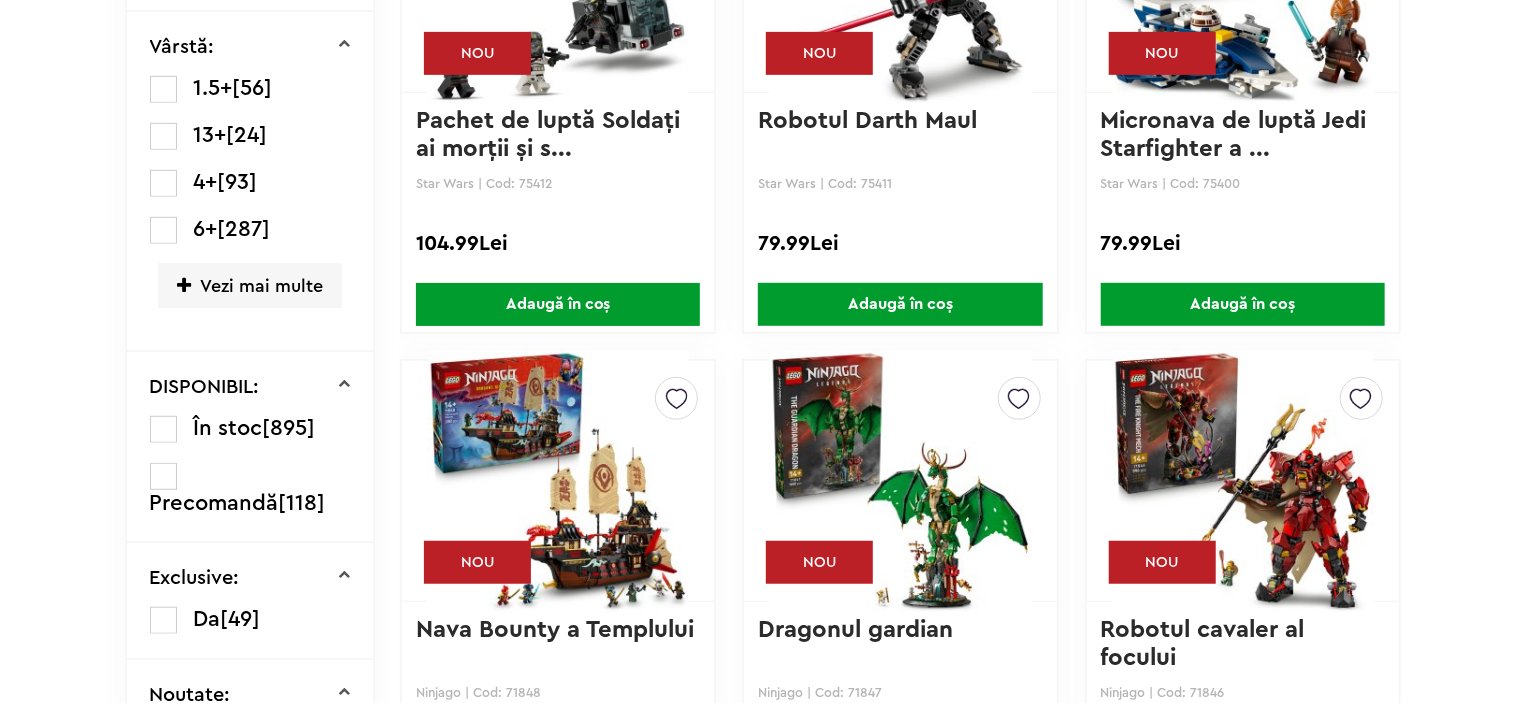 scroll, scrollTop: 680, scrollLeft: 0, axis: vertical 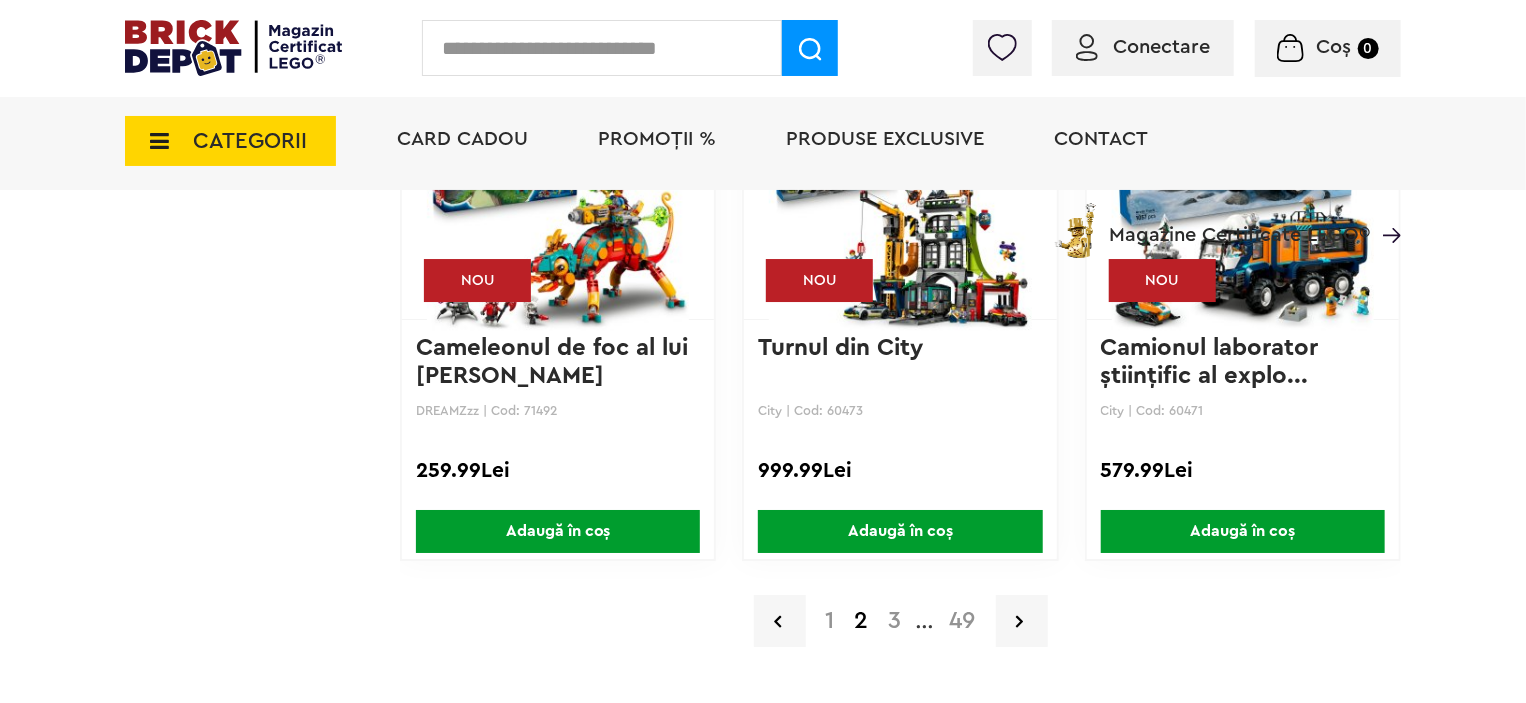 click on "3" at bounding box center [895, 621] 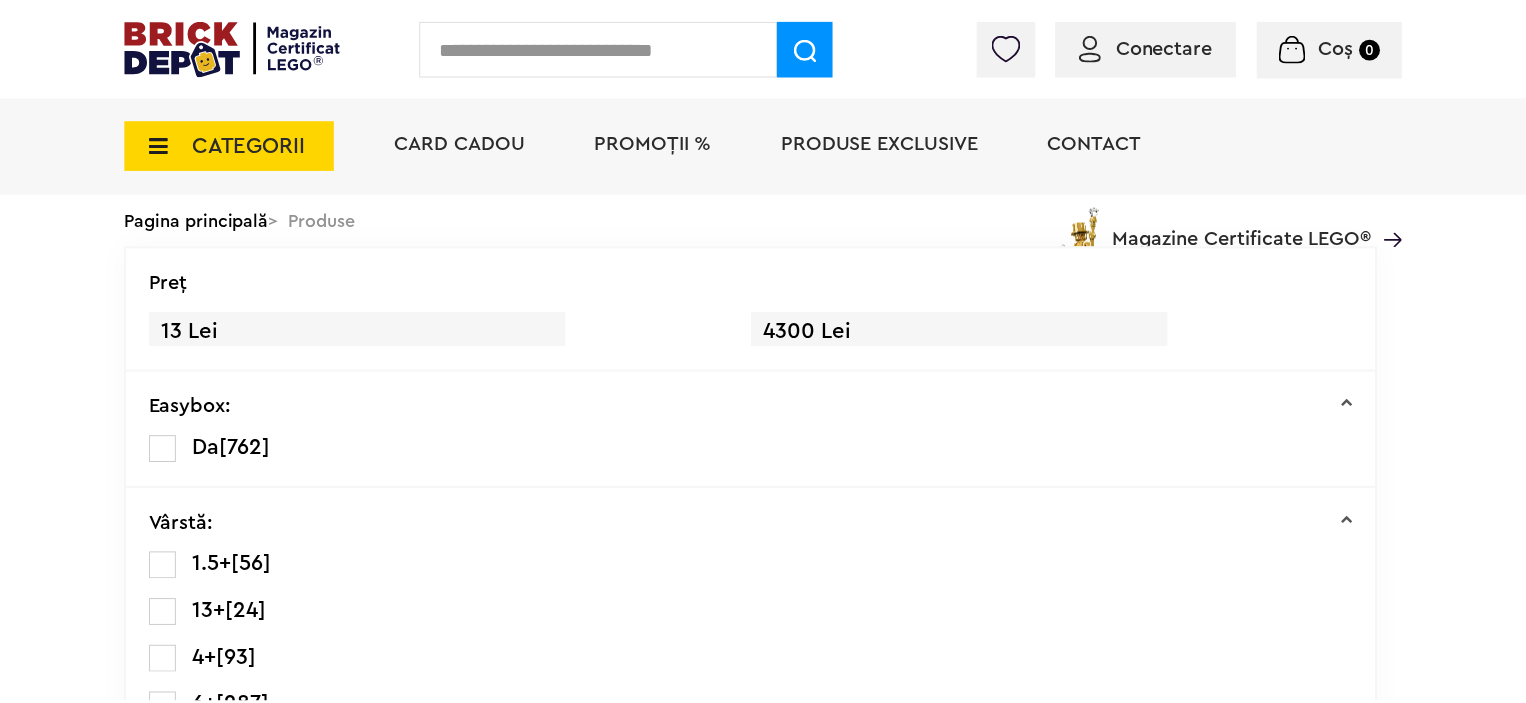 scroll, scrollTop: 0, scrollLeft: 0, axis: both 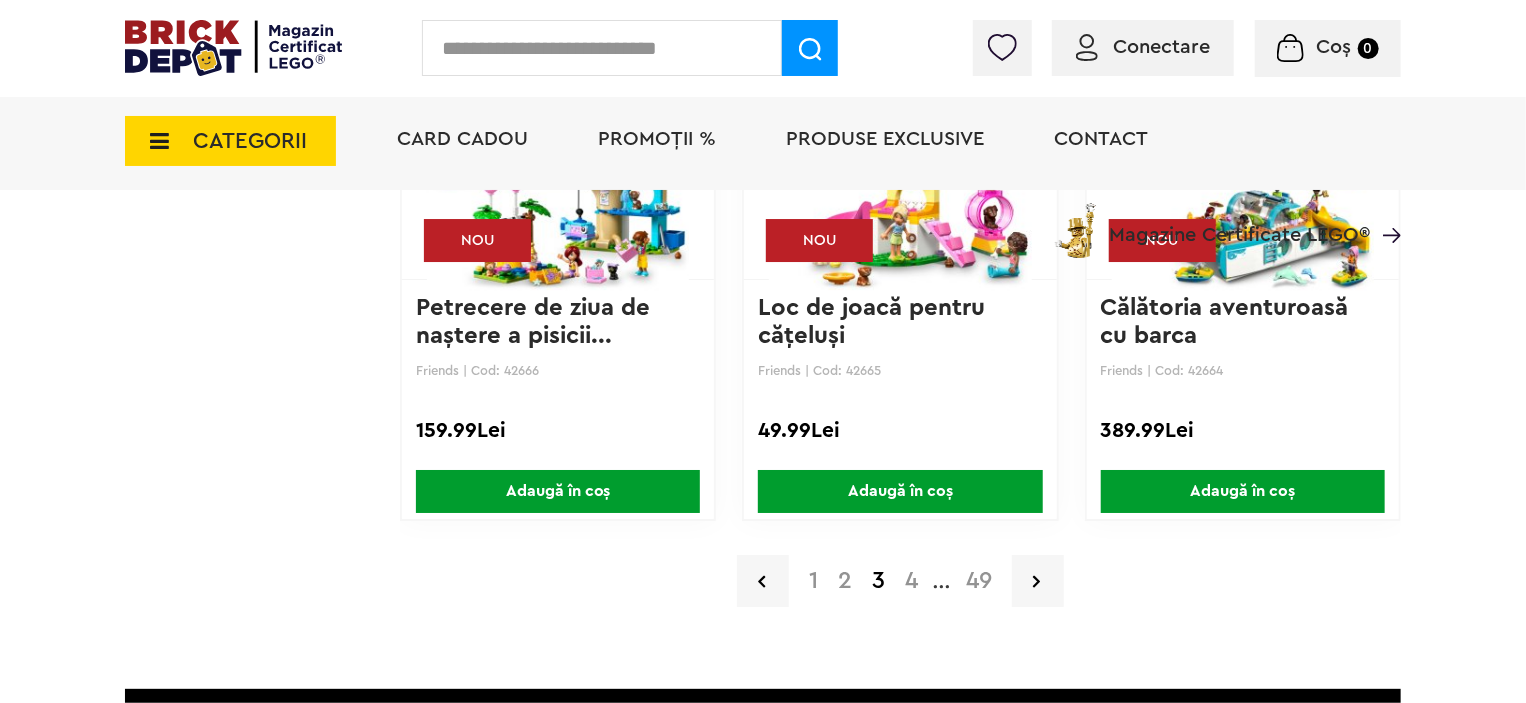 click on "4" at bounding box center (911, 581) 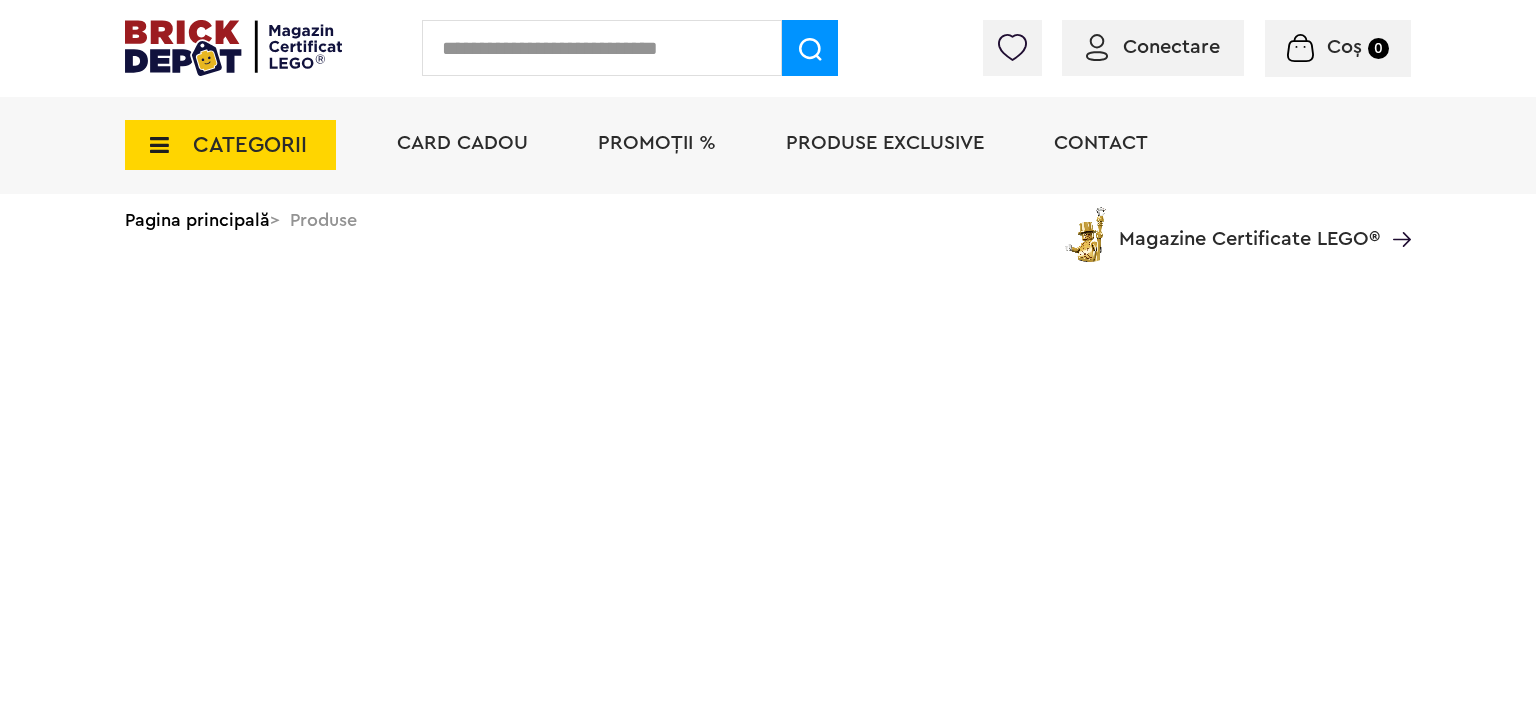 click on "Adăugat în coș Către coșul tău Continuă cumpărăturile
Cadou VIP Ninjago Battle arena la achiziții de seturi LEGO Ninjago de minim 250 lei! Află mai multe Până la 50% reducere la o selecție de piese și minifigurine LEGO! Află mai multe Cadou VIP 30683 Mașina McLaren F1 la achiziții de seturi LEGO F1 de minim 150 lei! Află mai multe Până la 30% reducere la o selecție de seturi LEGO! ([DATE] - [DATE]) Află mai multe
Conectare
Coș   0
CATEGORII
Jucării LEGO
Card Cadou LEGO Animal Crossing Architecture Art Nou Bluey [GEOGRAPHIC_DATA]" at bounding box center (768, 148) 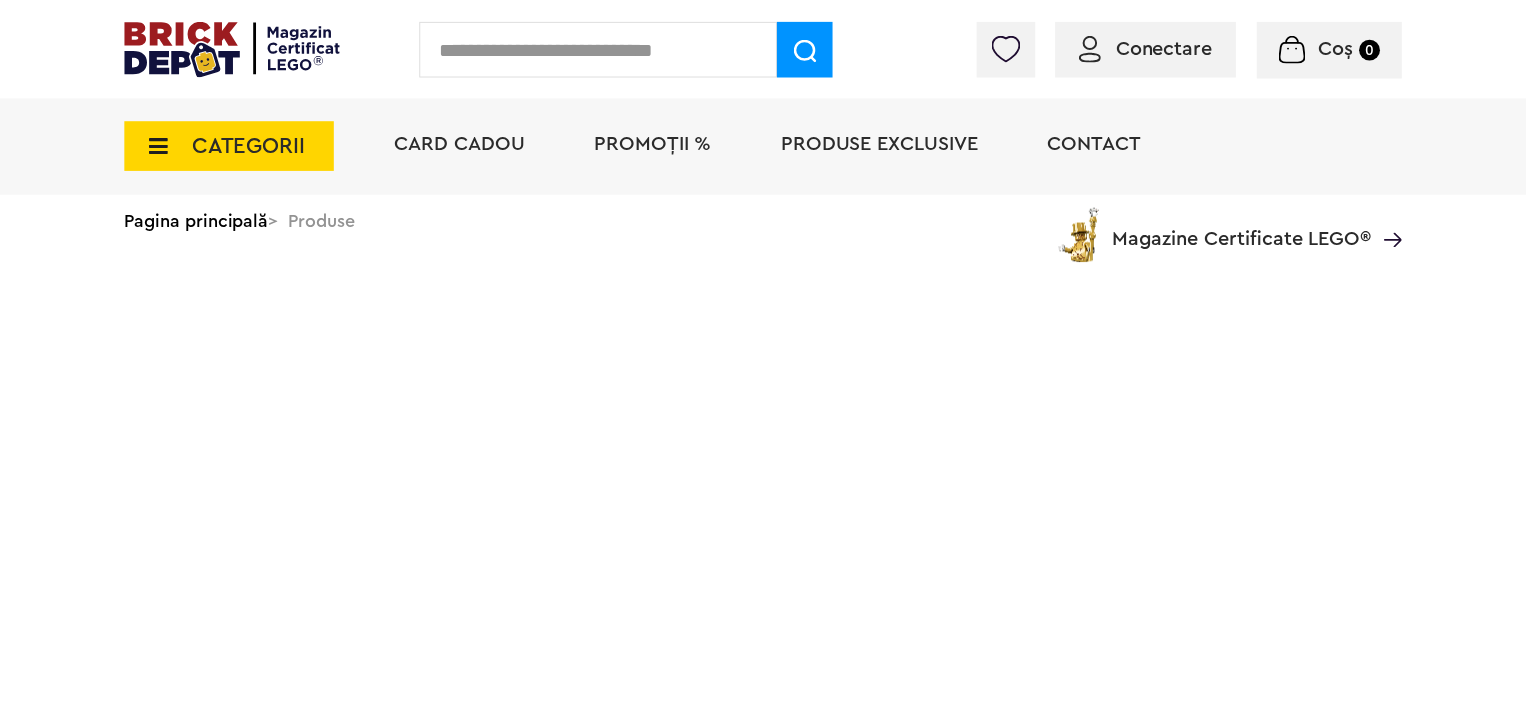 scroll, scrollTop: 0, scrollLeft: 0, axis: both 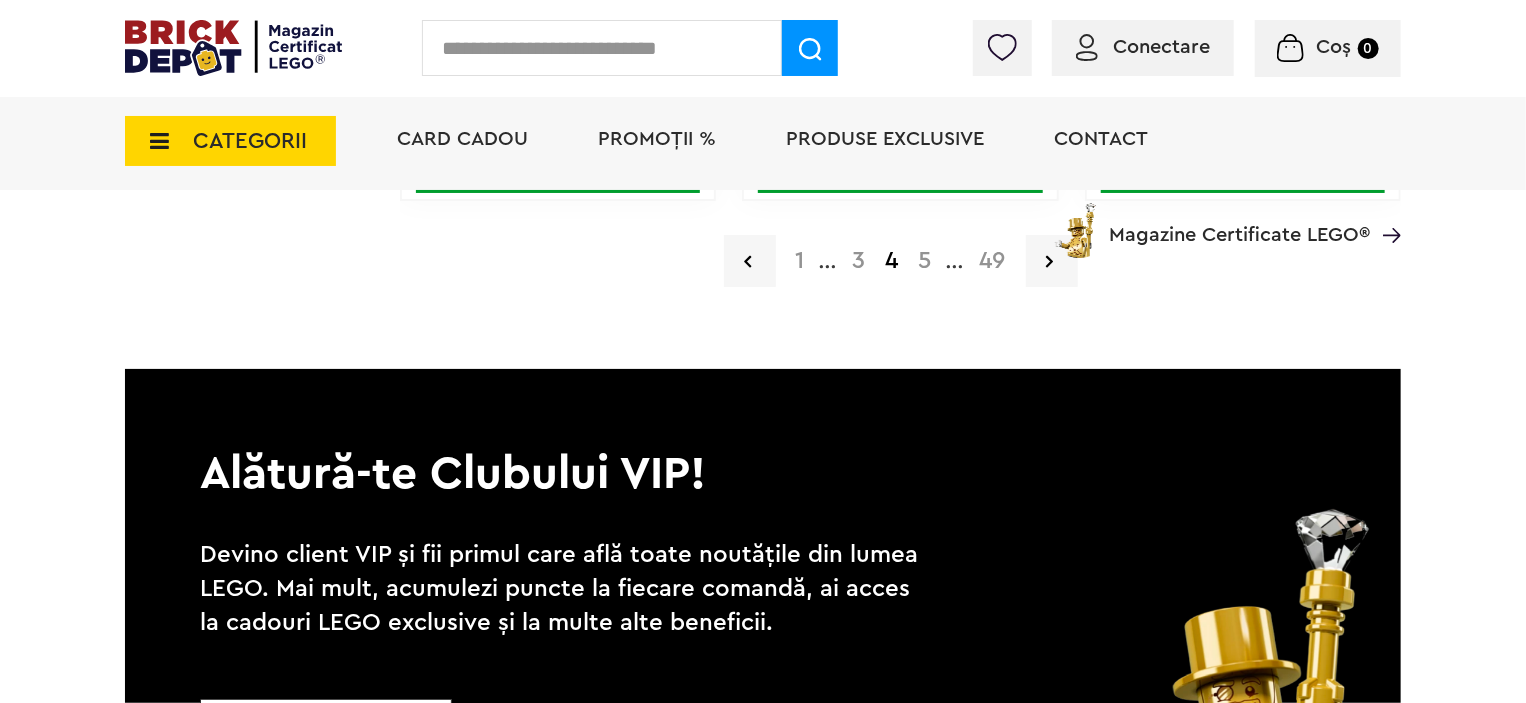 click at bounding box center [602, 48] 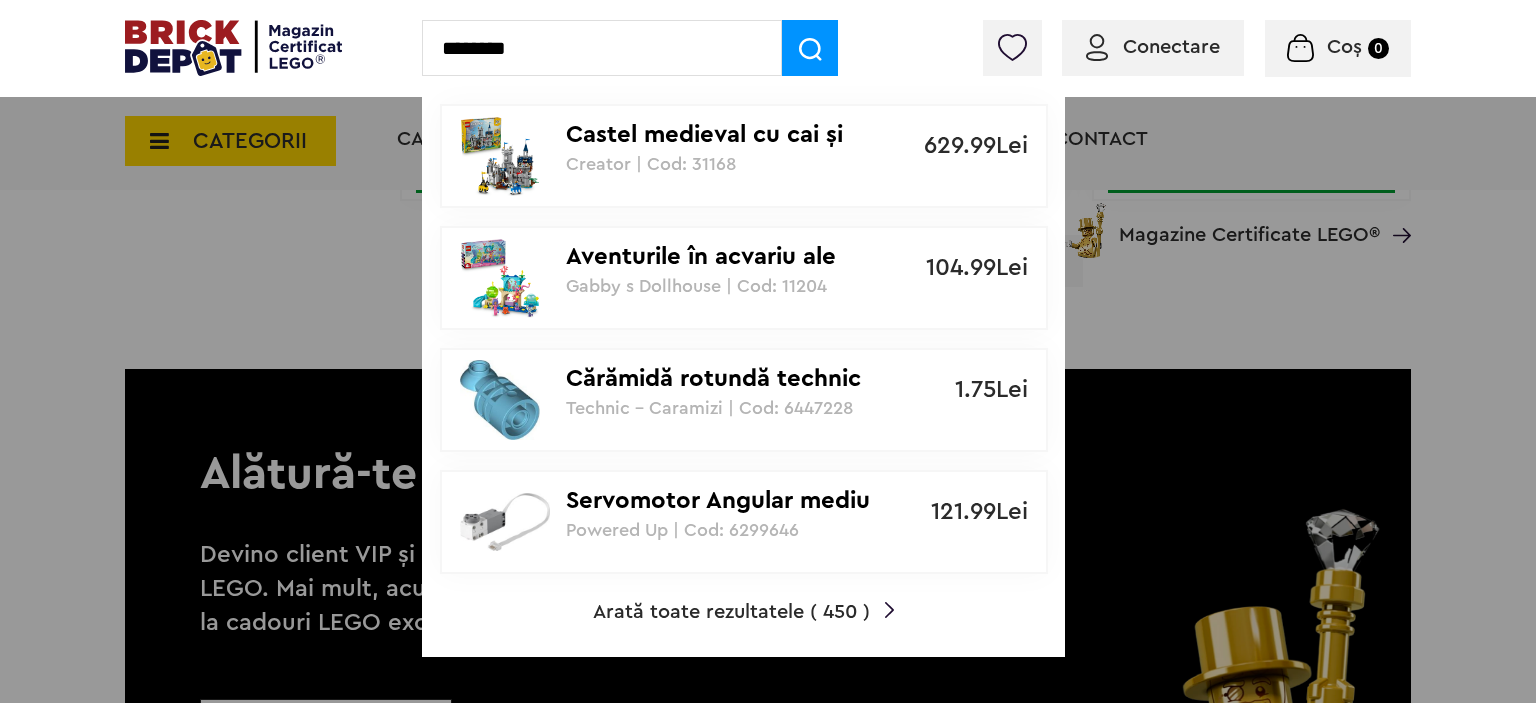 type on "********" 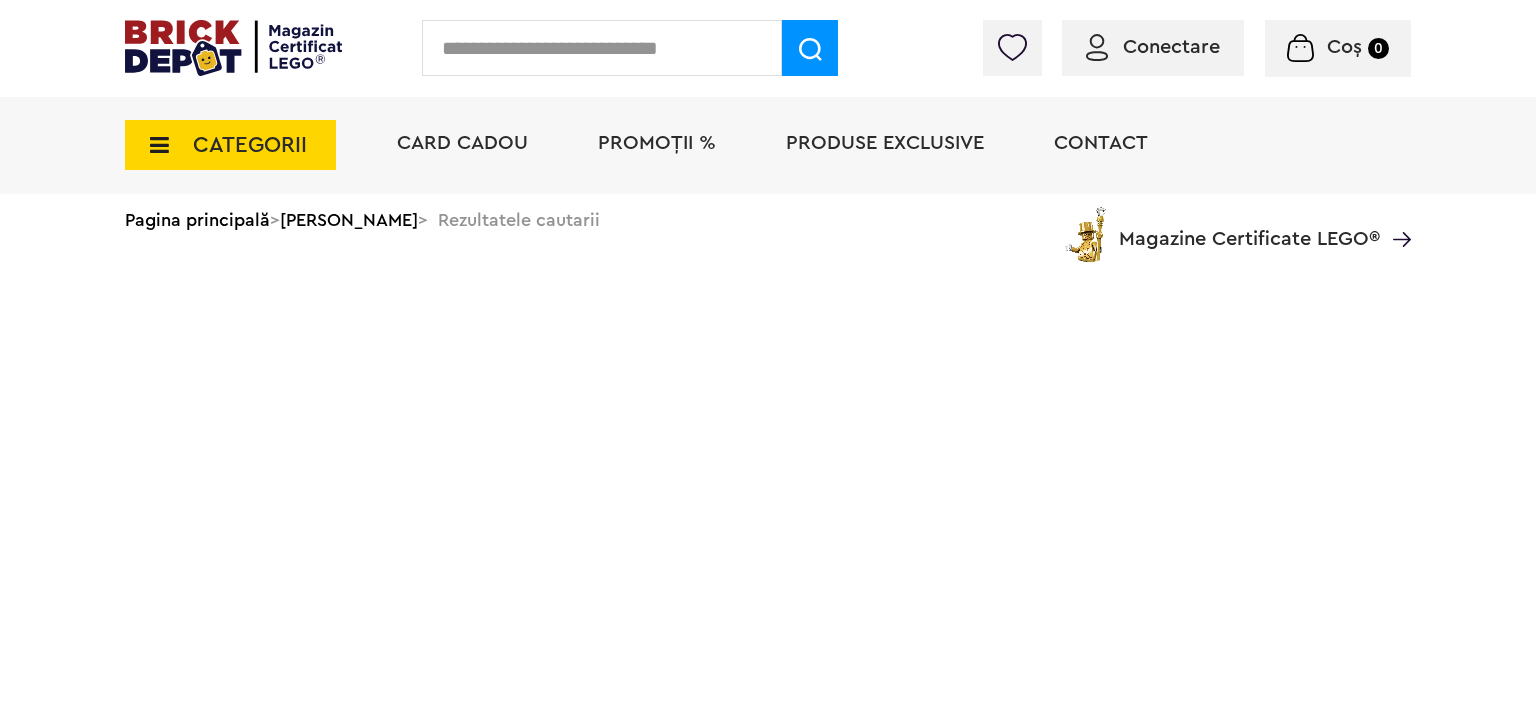 scroll, scrollTop: 0, scrollLeft: 0, axis: both 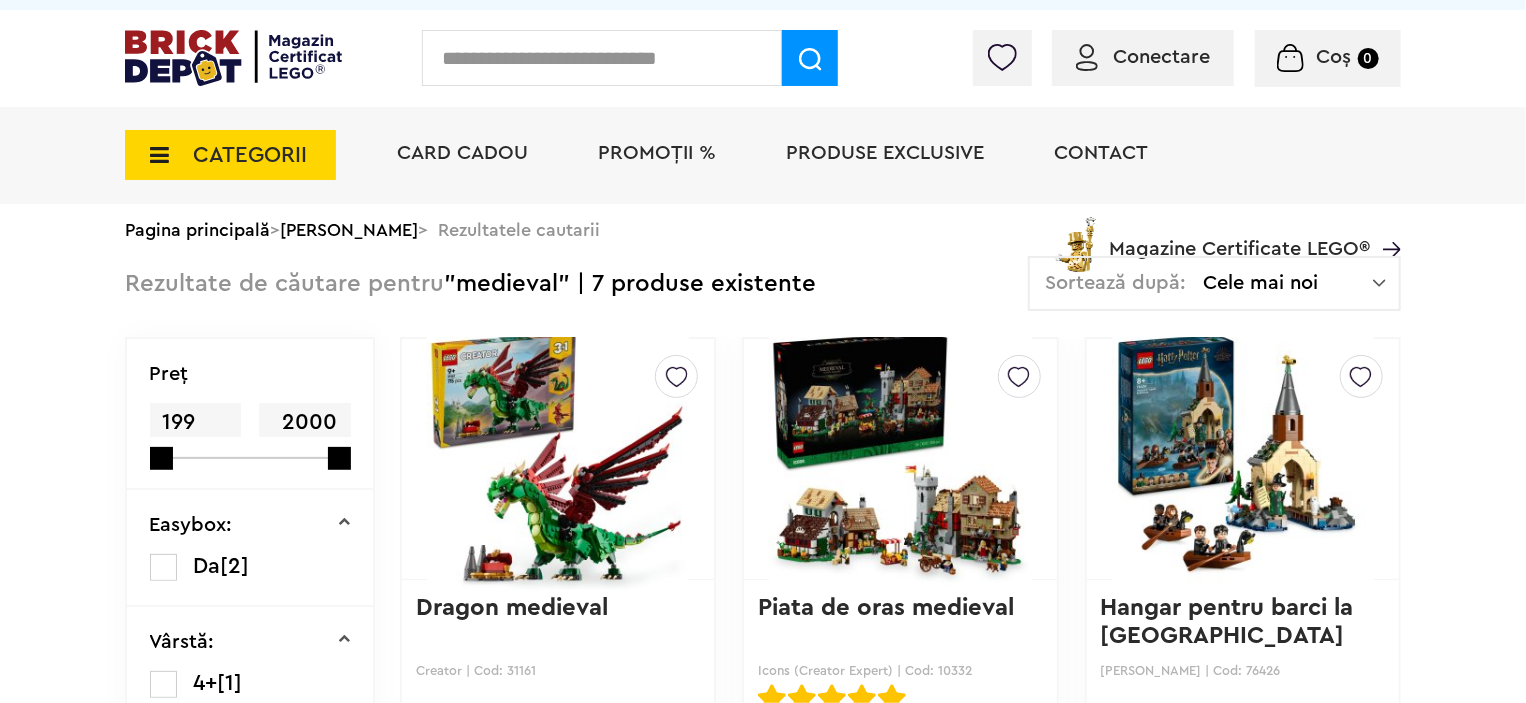 click at bounding box center [602, 58] 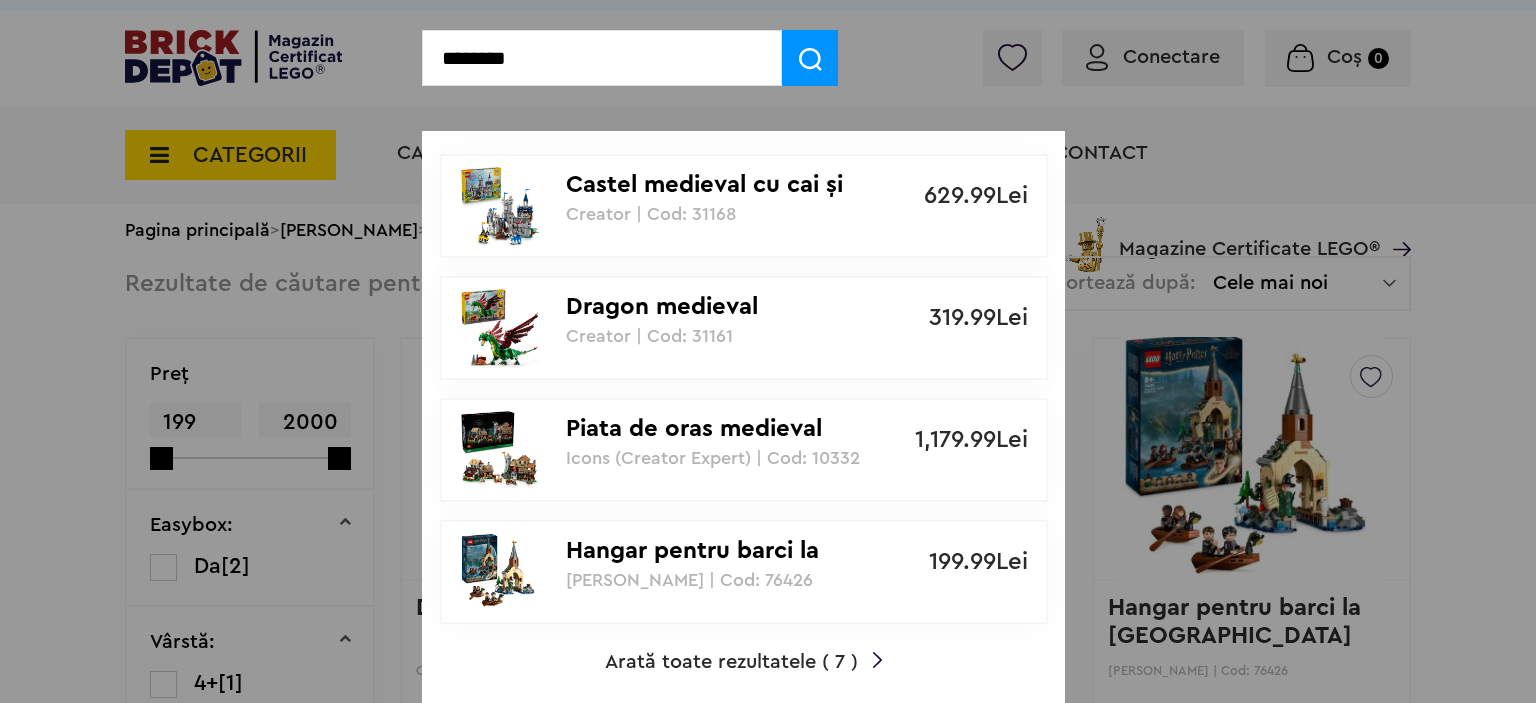 type on "********" 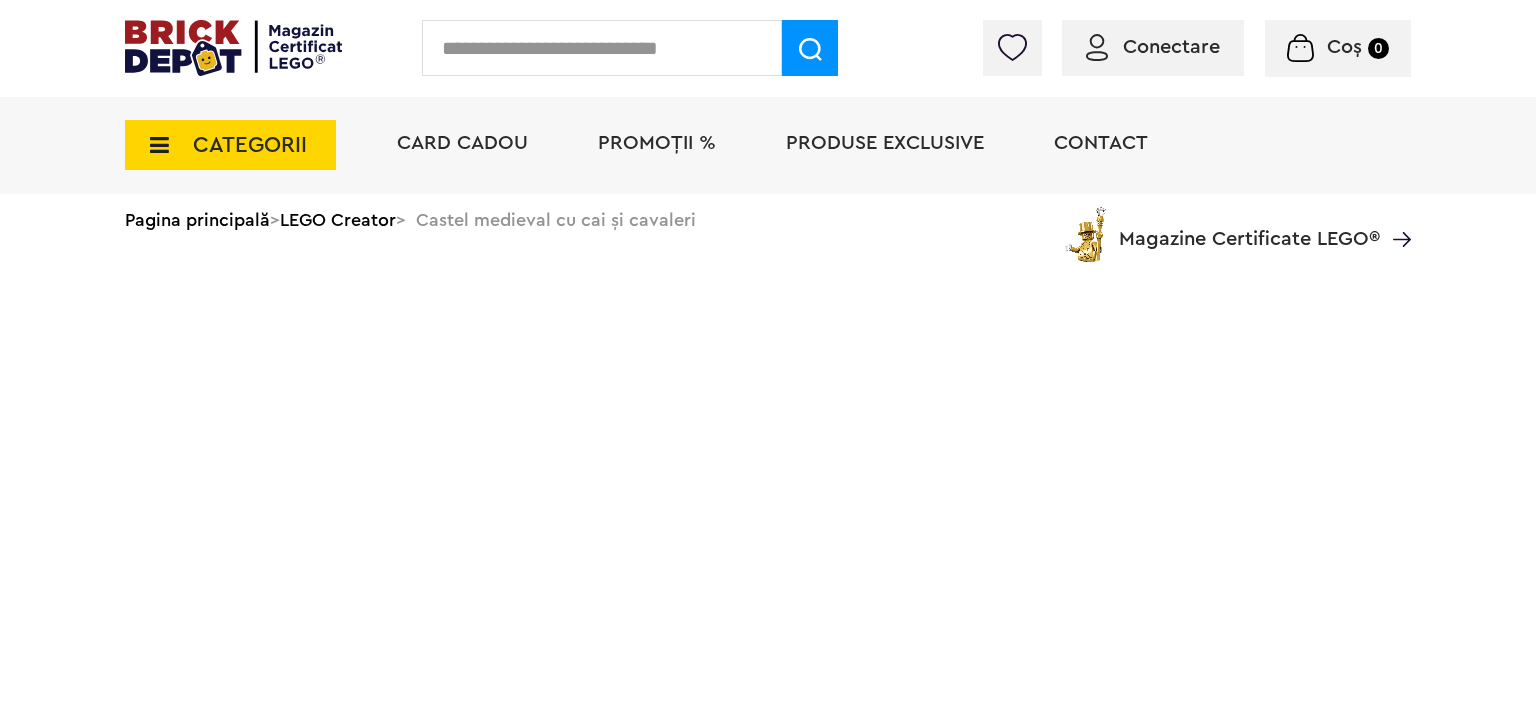 scroll, scrollTop: 0, scrollLeft: 0, axis: both 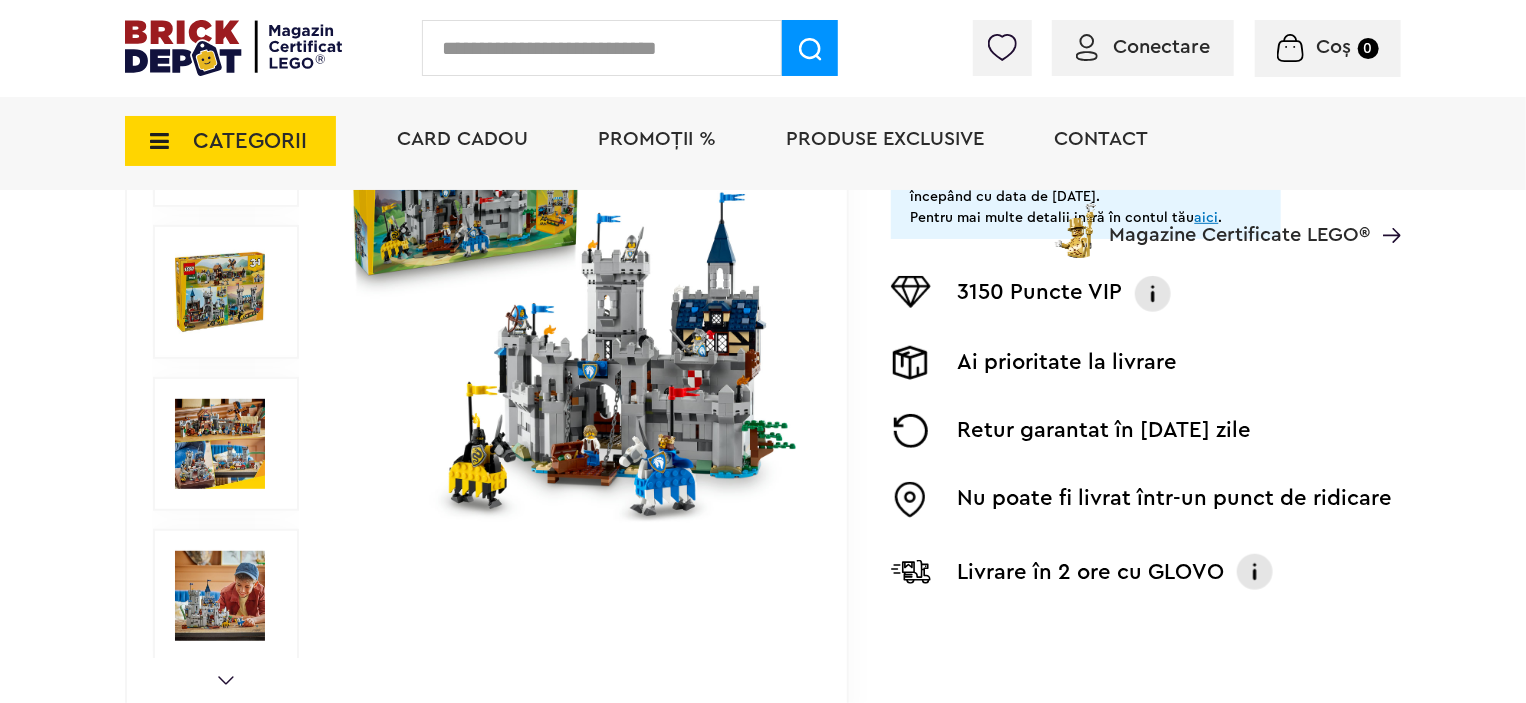 click at bounding box center [573, 292] 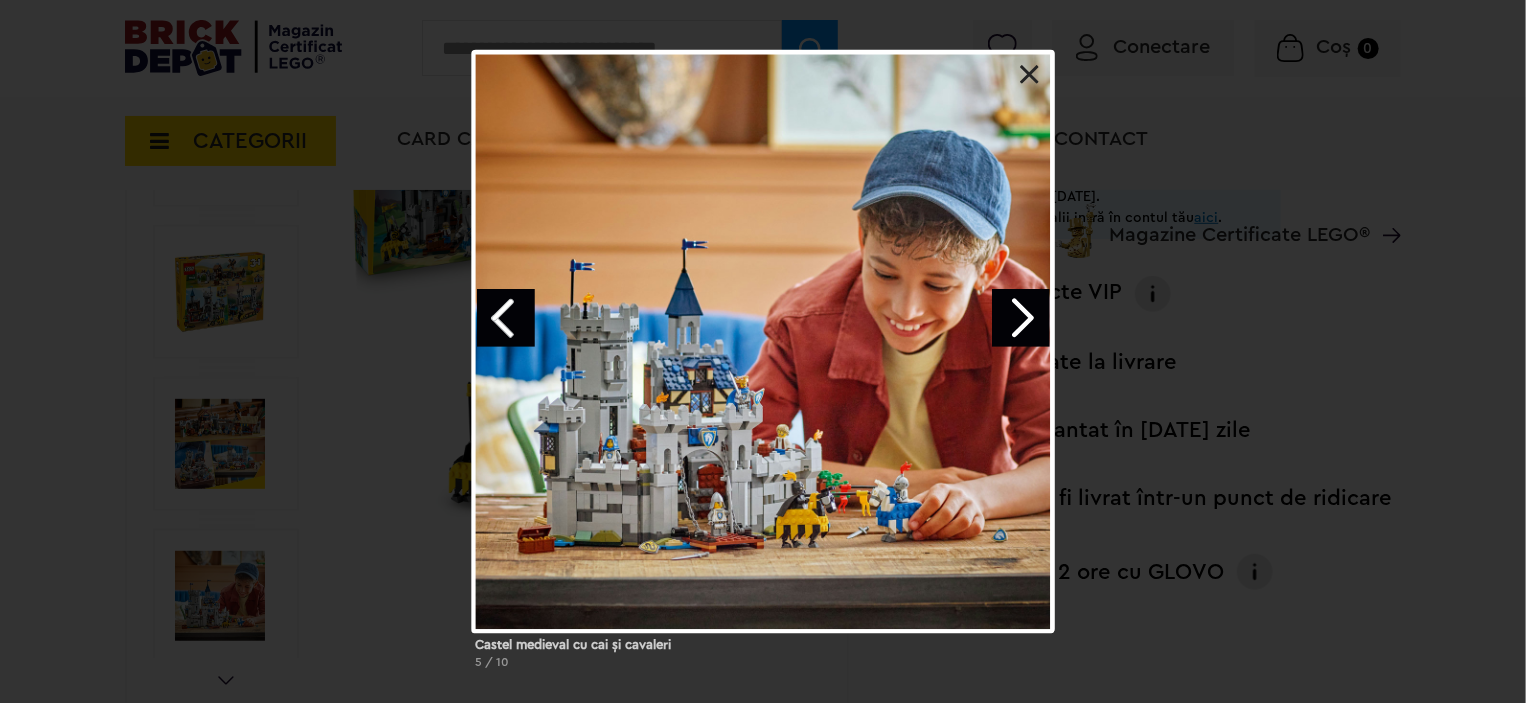 click at bounding box center (1030, 75) 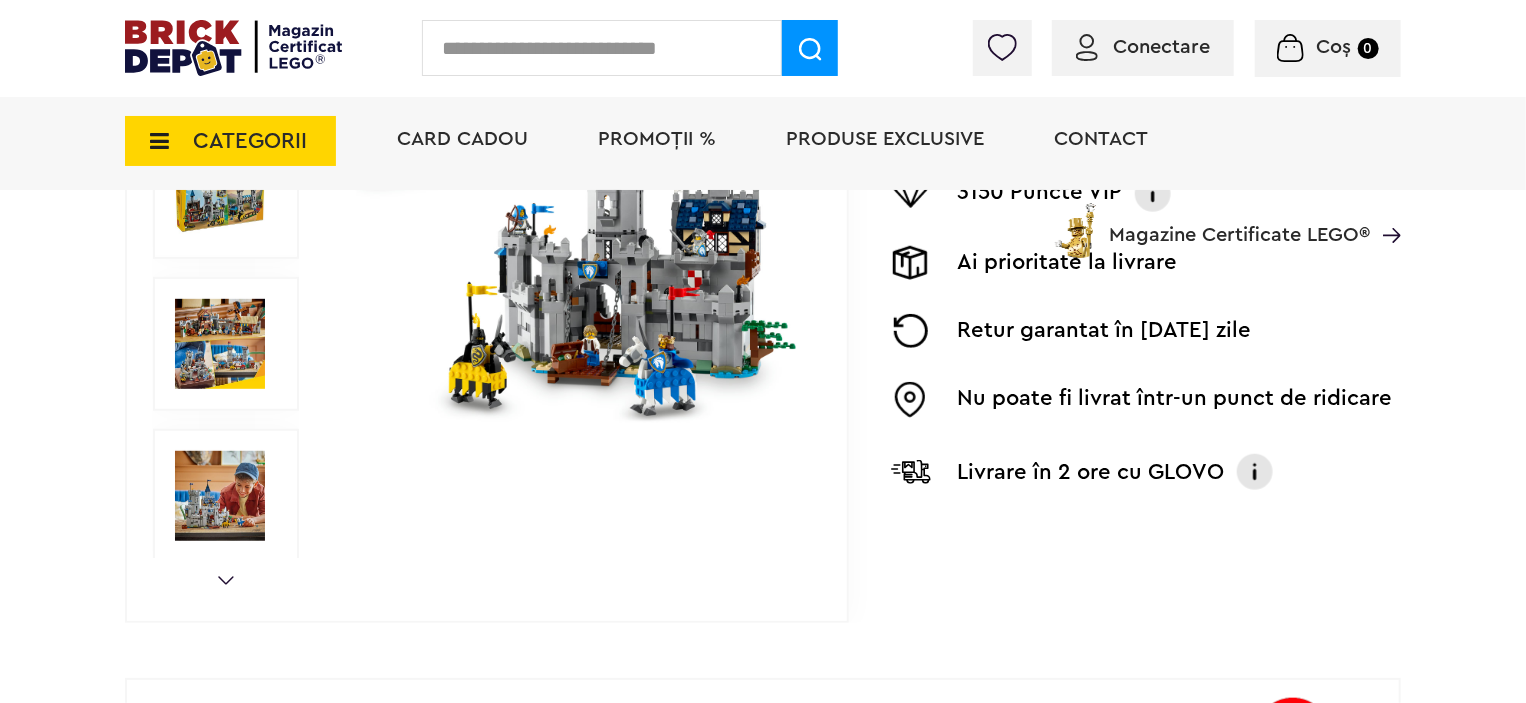 scroll, scrollTop: 0, scrollLeft: 0, axis: both 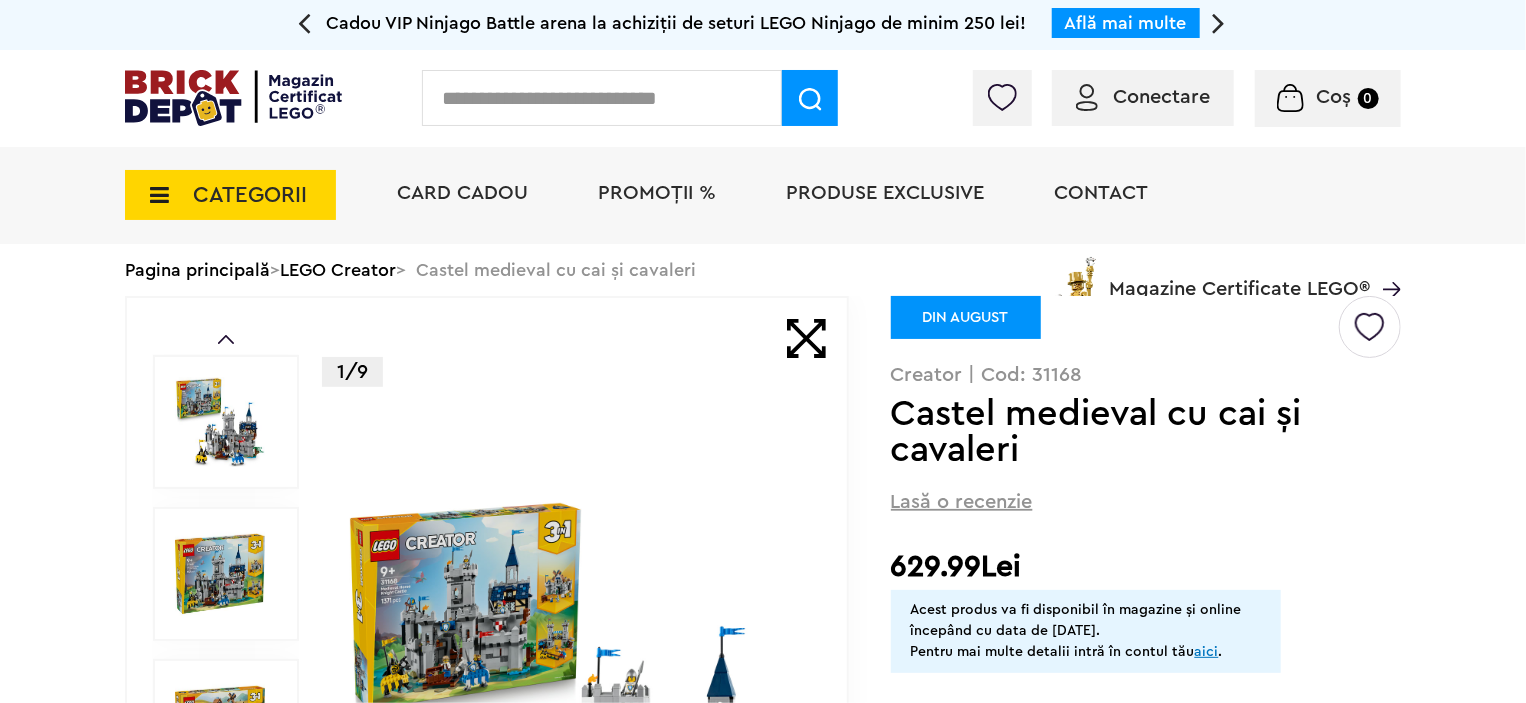 click at bounding box center (602, 98) 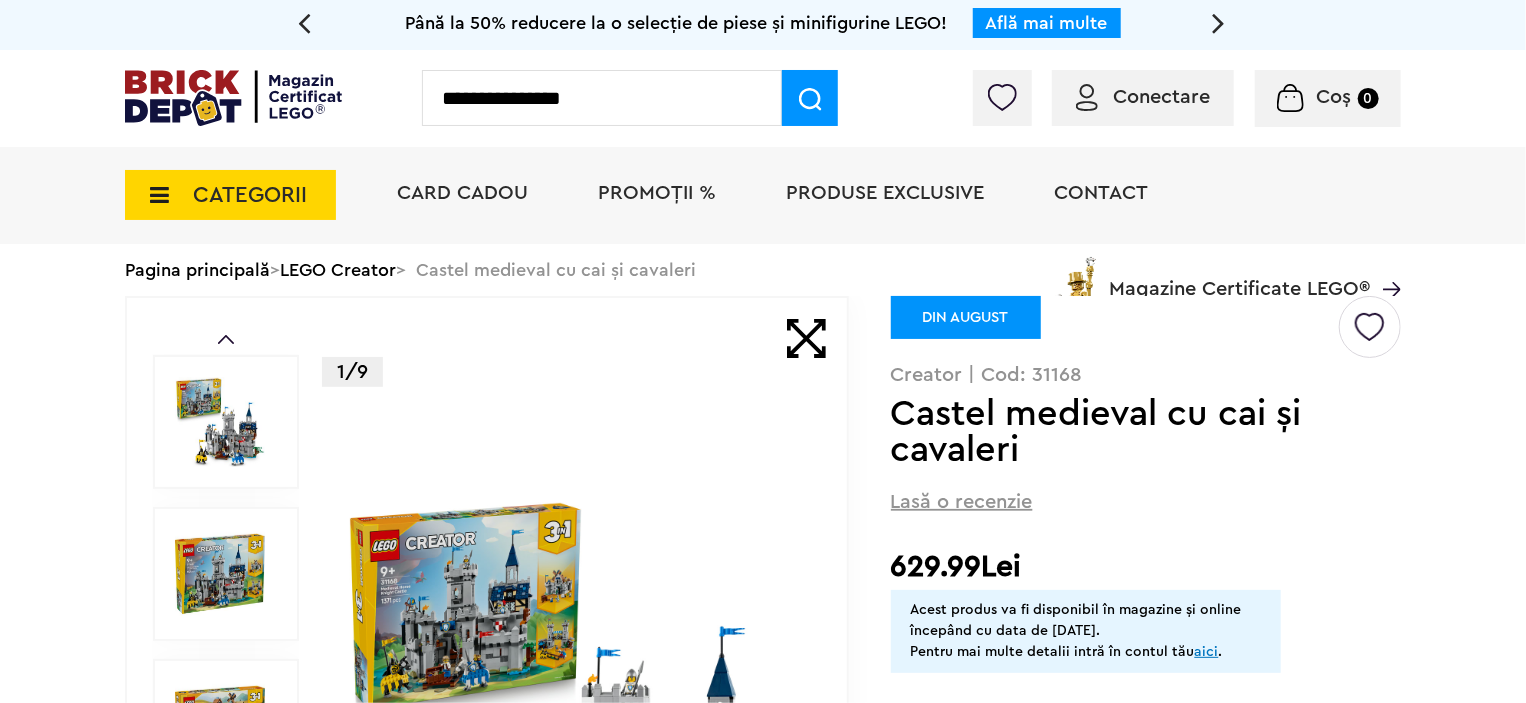 type on "**********" 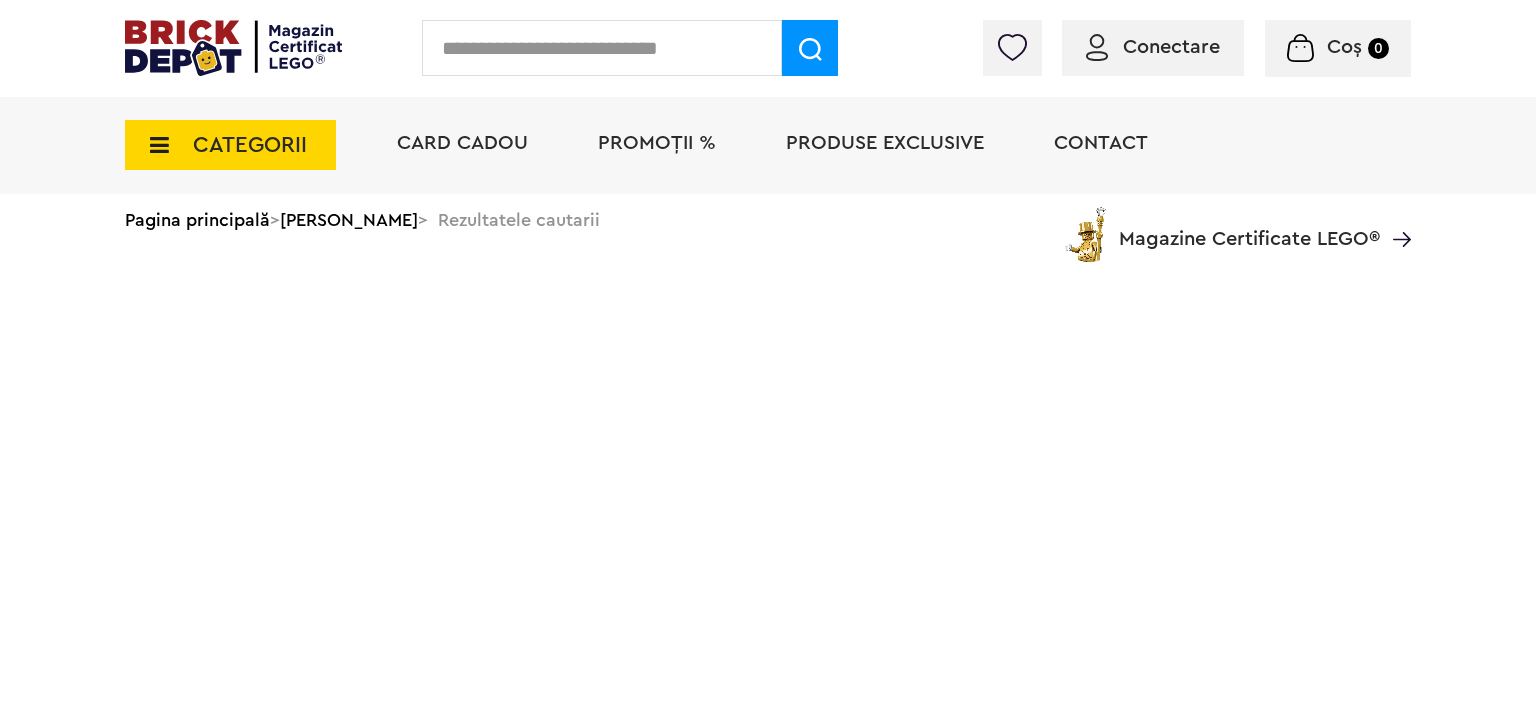scroll, scrollTop: 0, scrollLeft: 0, axis: both 